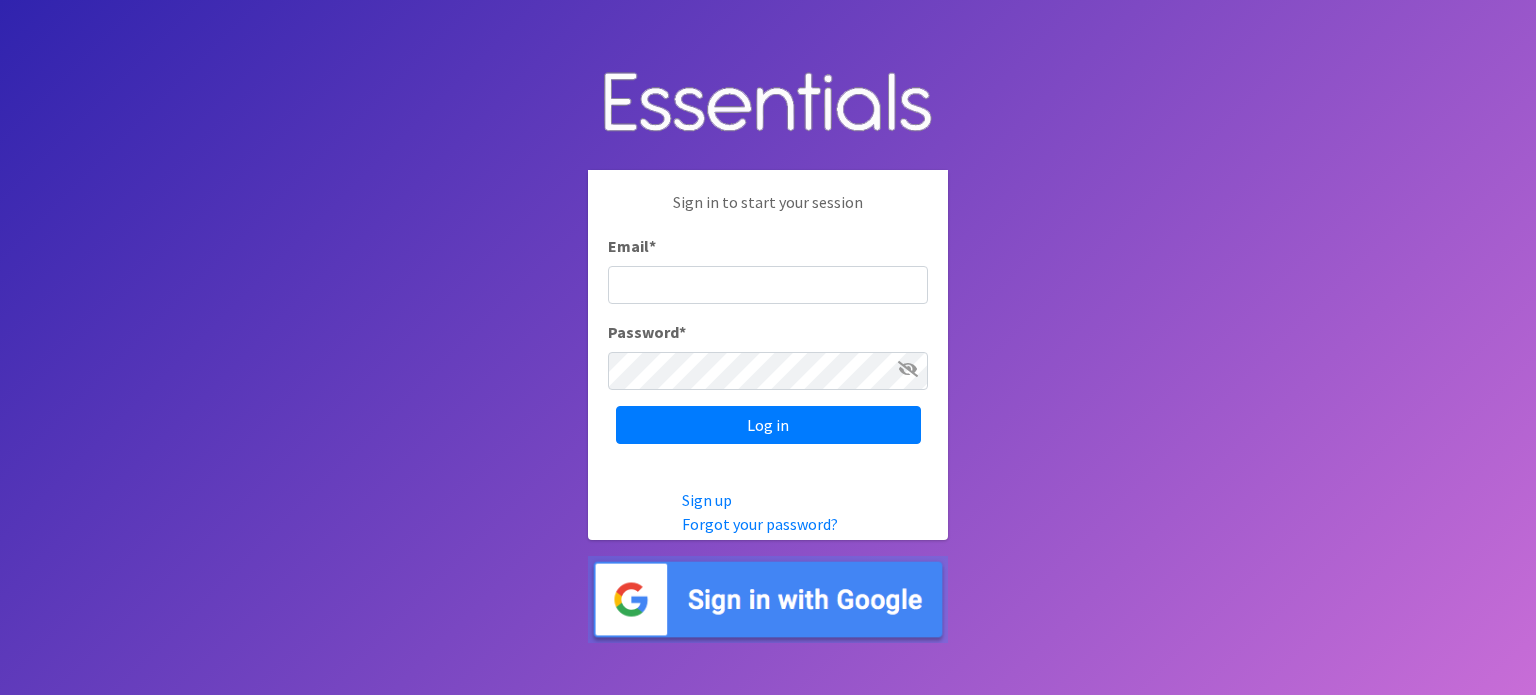 scroll, scrollTop: 0, scrollLeft: 0, axis: both 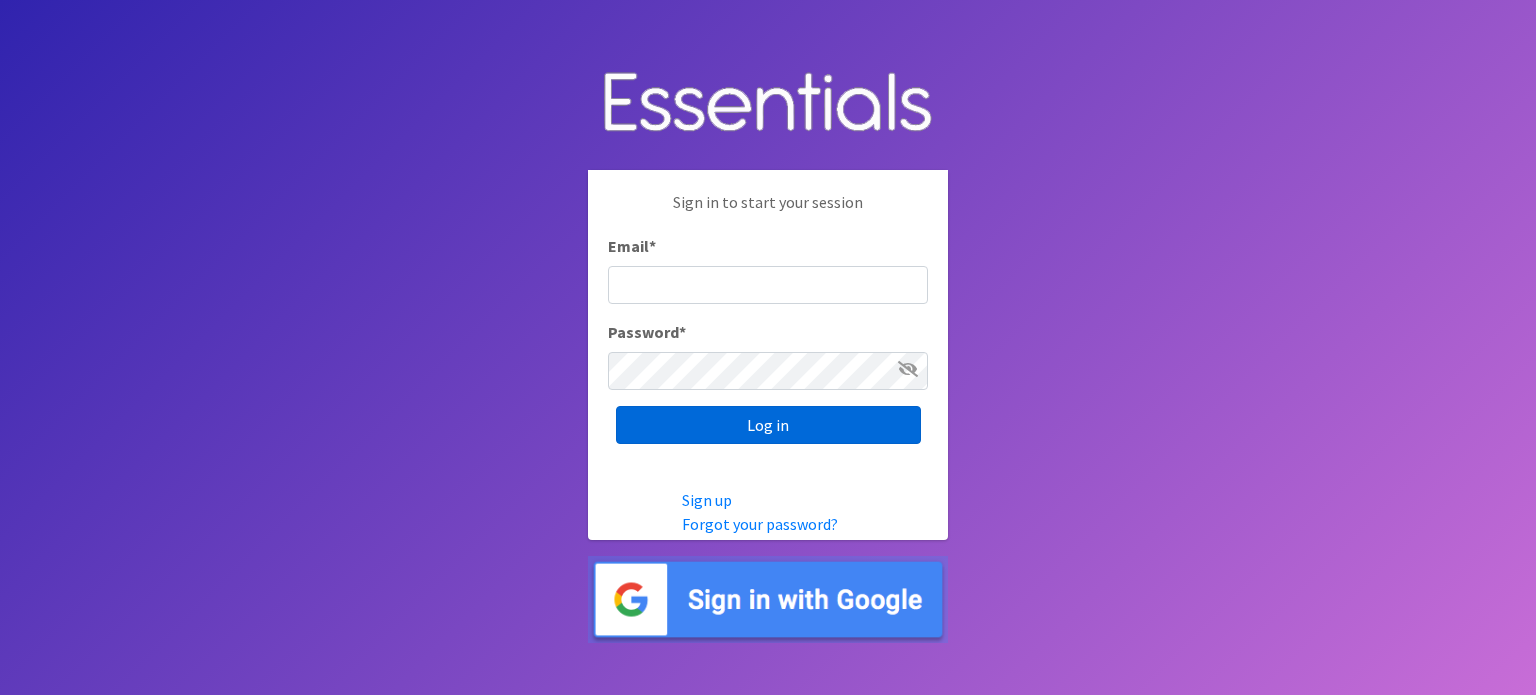 type on "[EMAIL]" 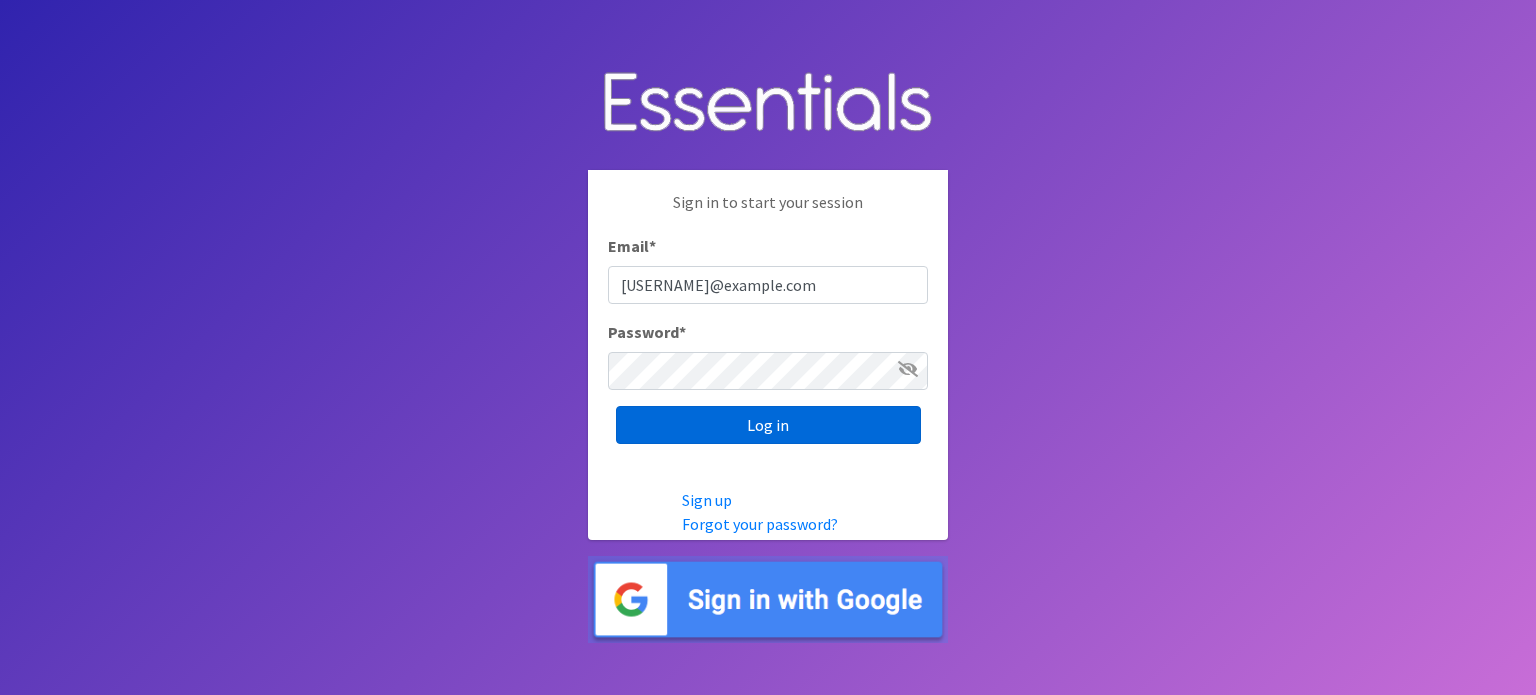click on "Log in" at bounding box center [768, 425] 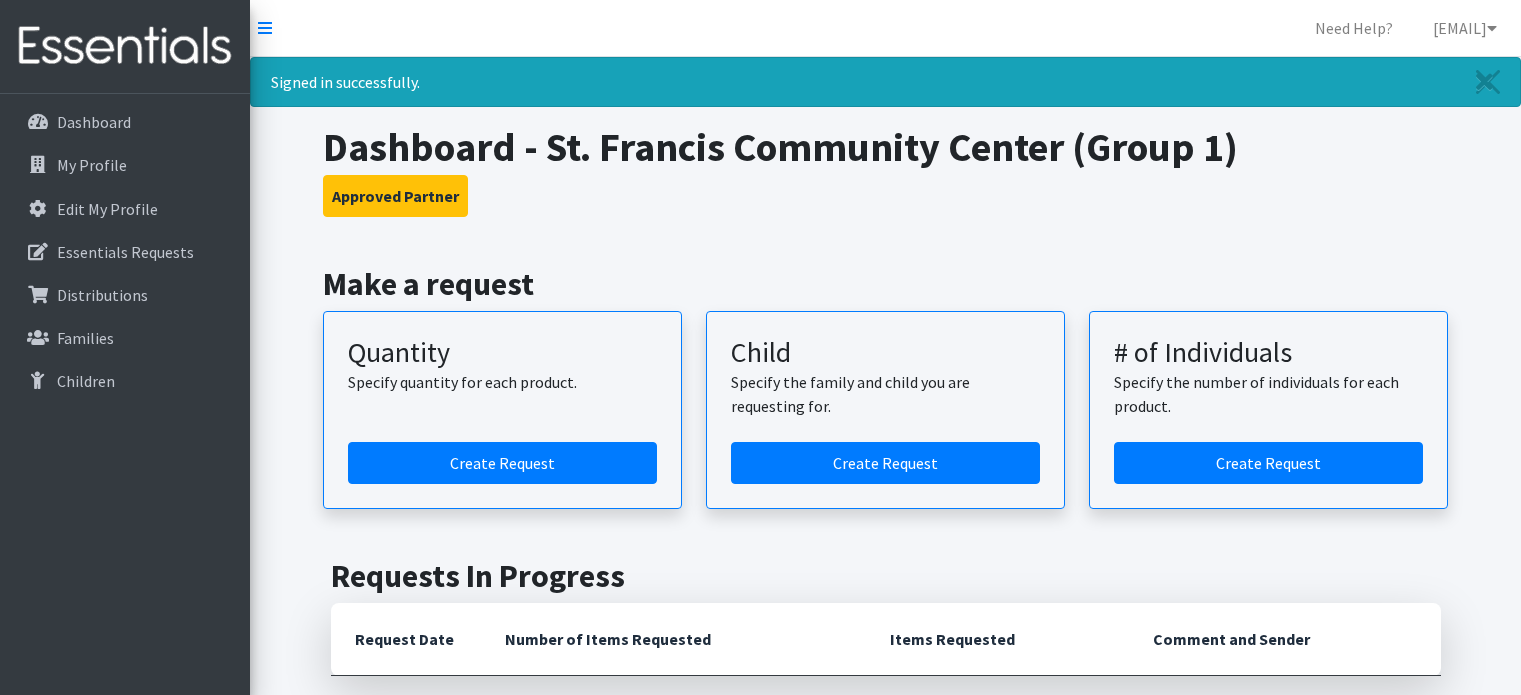scroll, scrollTop: 0, scrollLeft: 0, axis: both 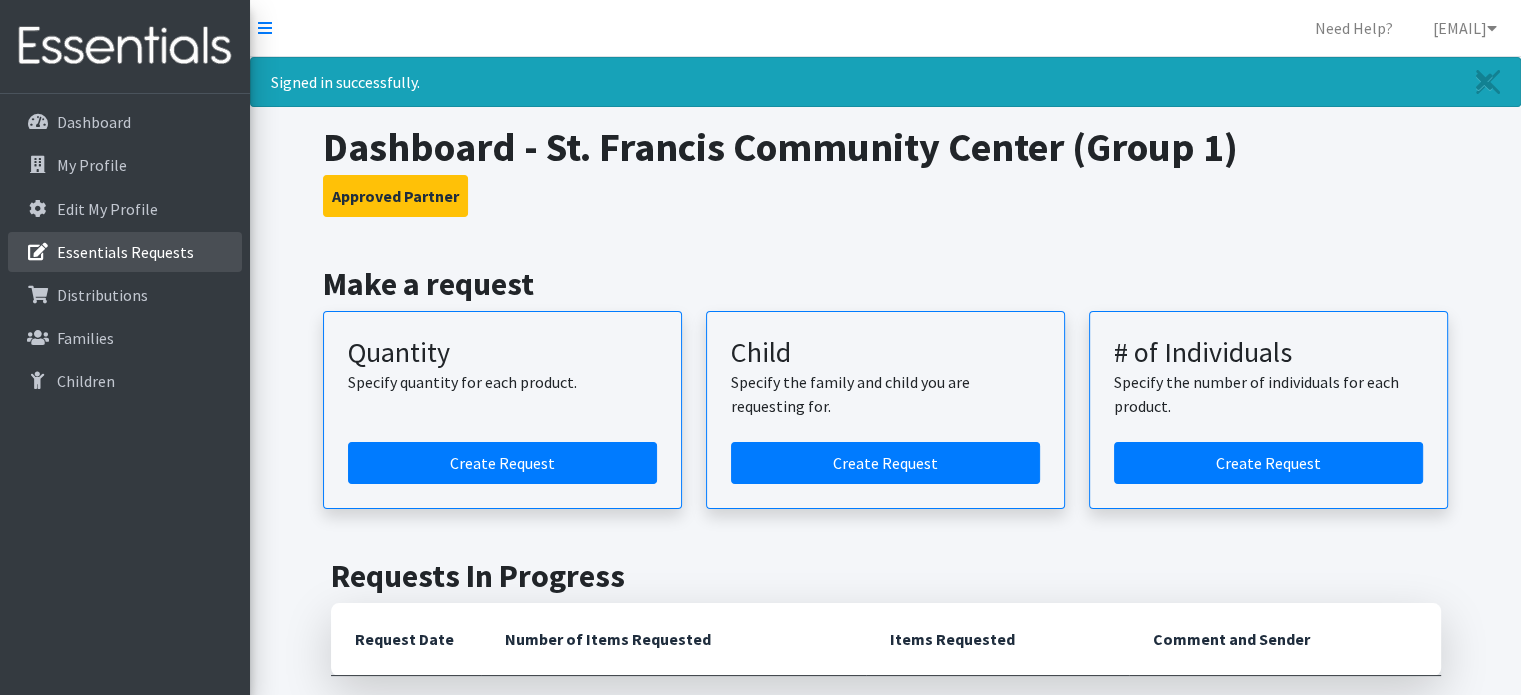click on "Essentials Requests" at bounding box center (125, 252) 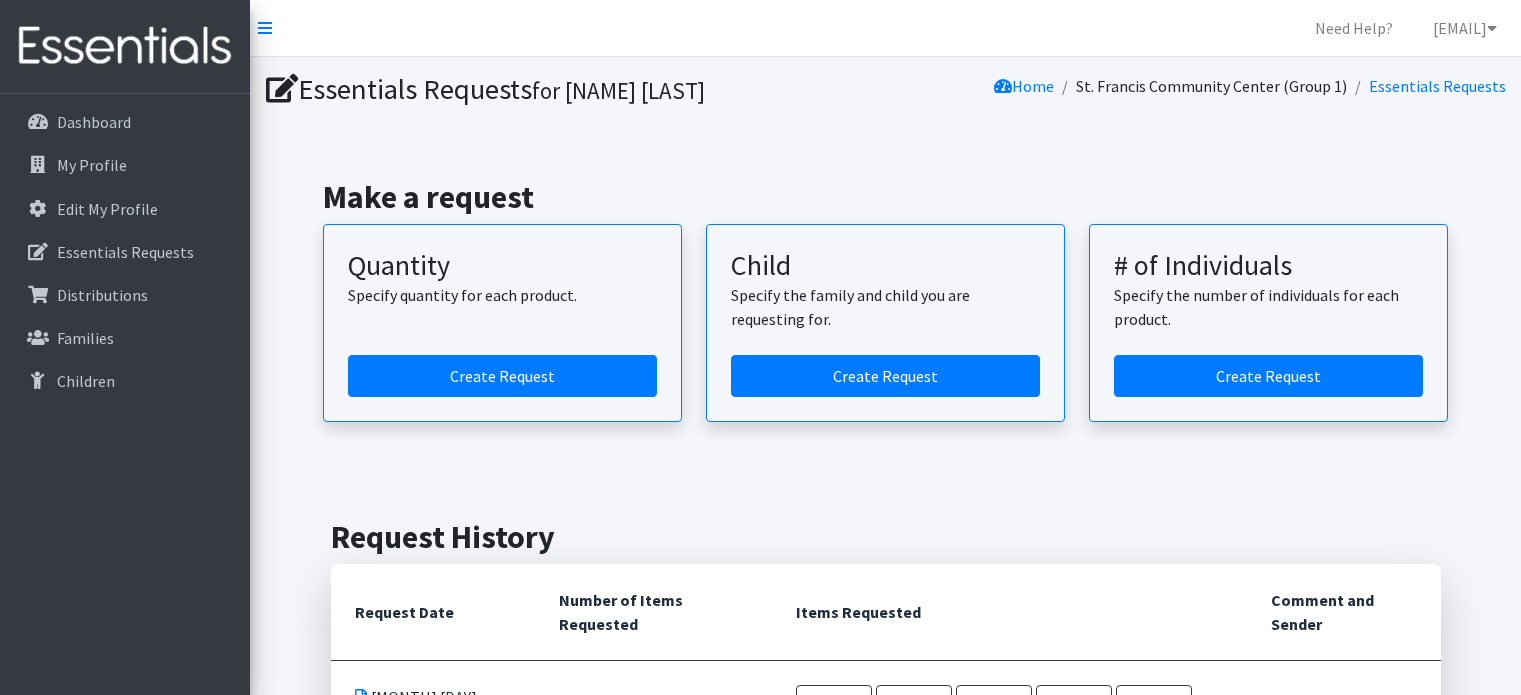 scroll, scrollTop: 0, scrollLeft: 0, axis: both 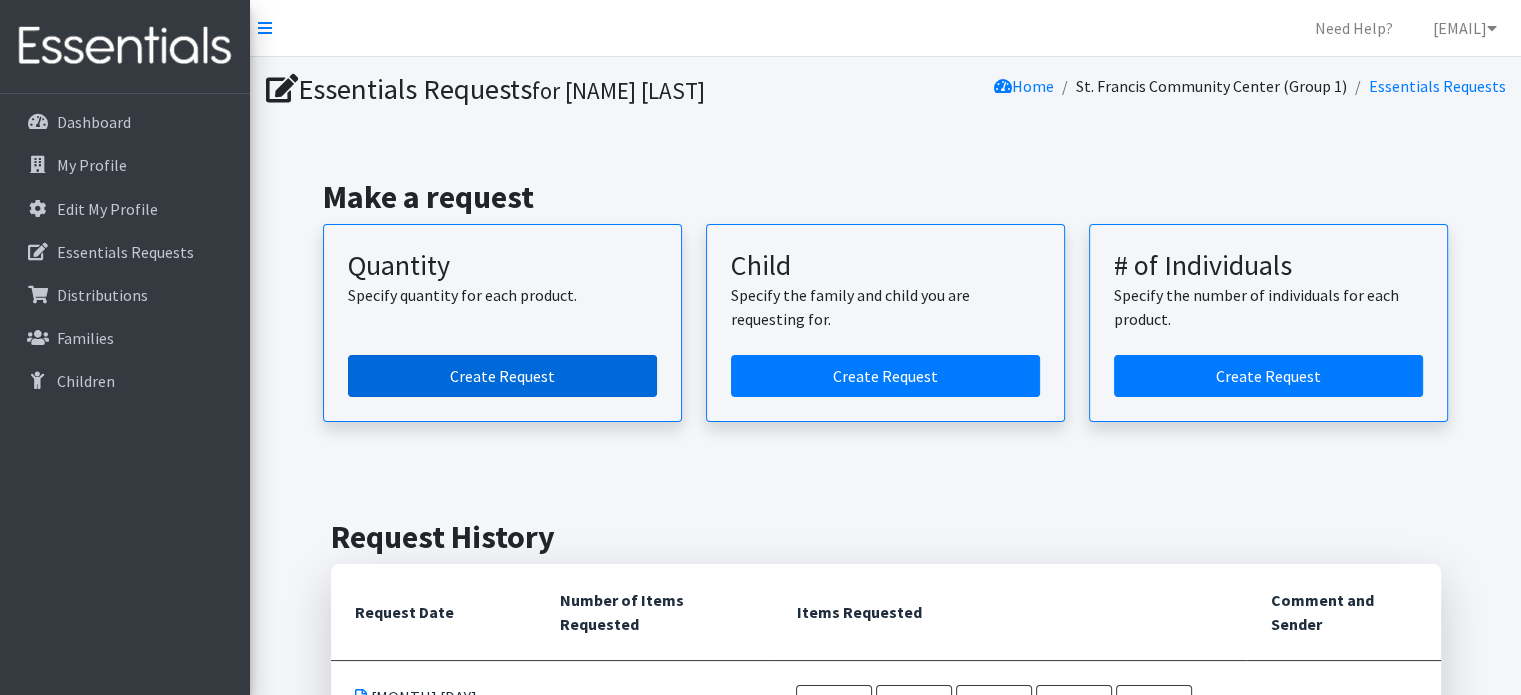 click on "Create Request" at bounding box center (502, 376) 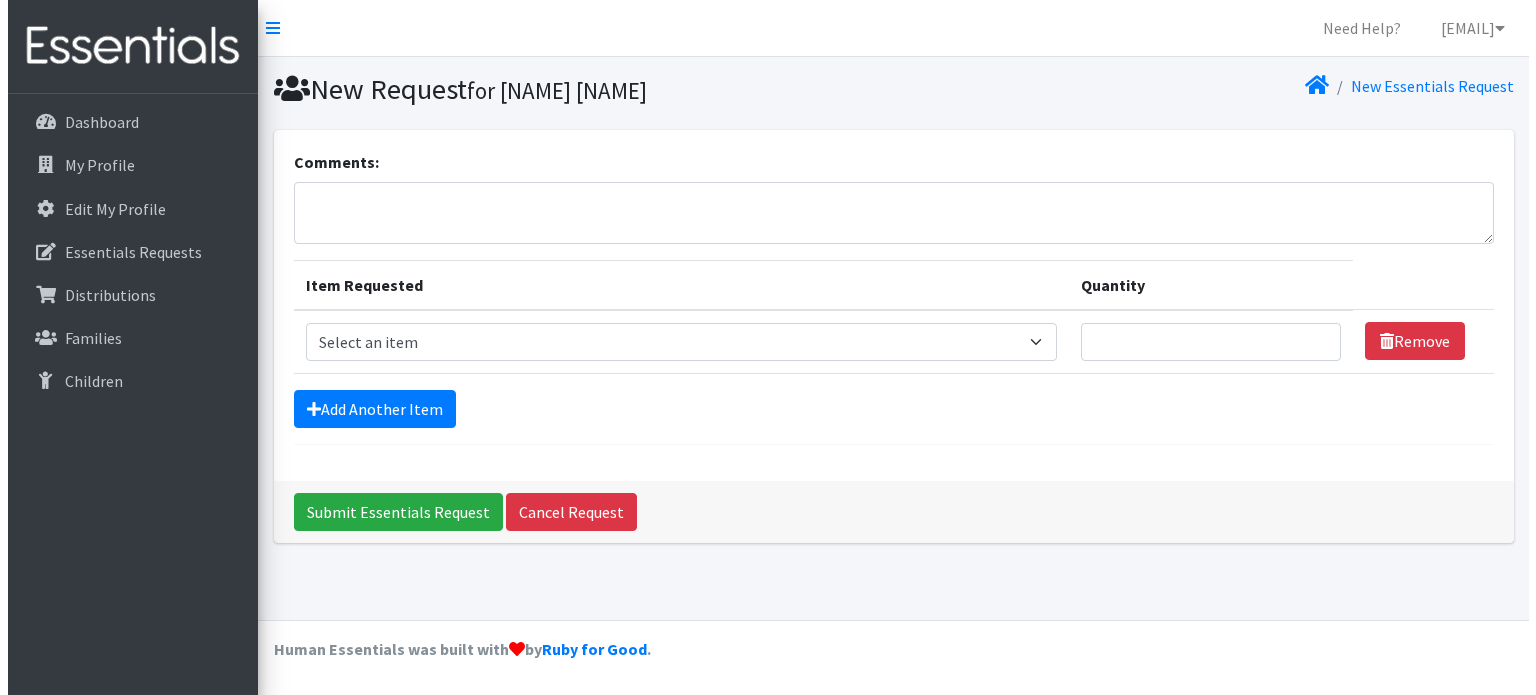 scroll, scrollTop: 0, scrollLeft: 0, axis: both 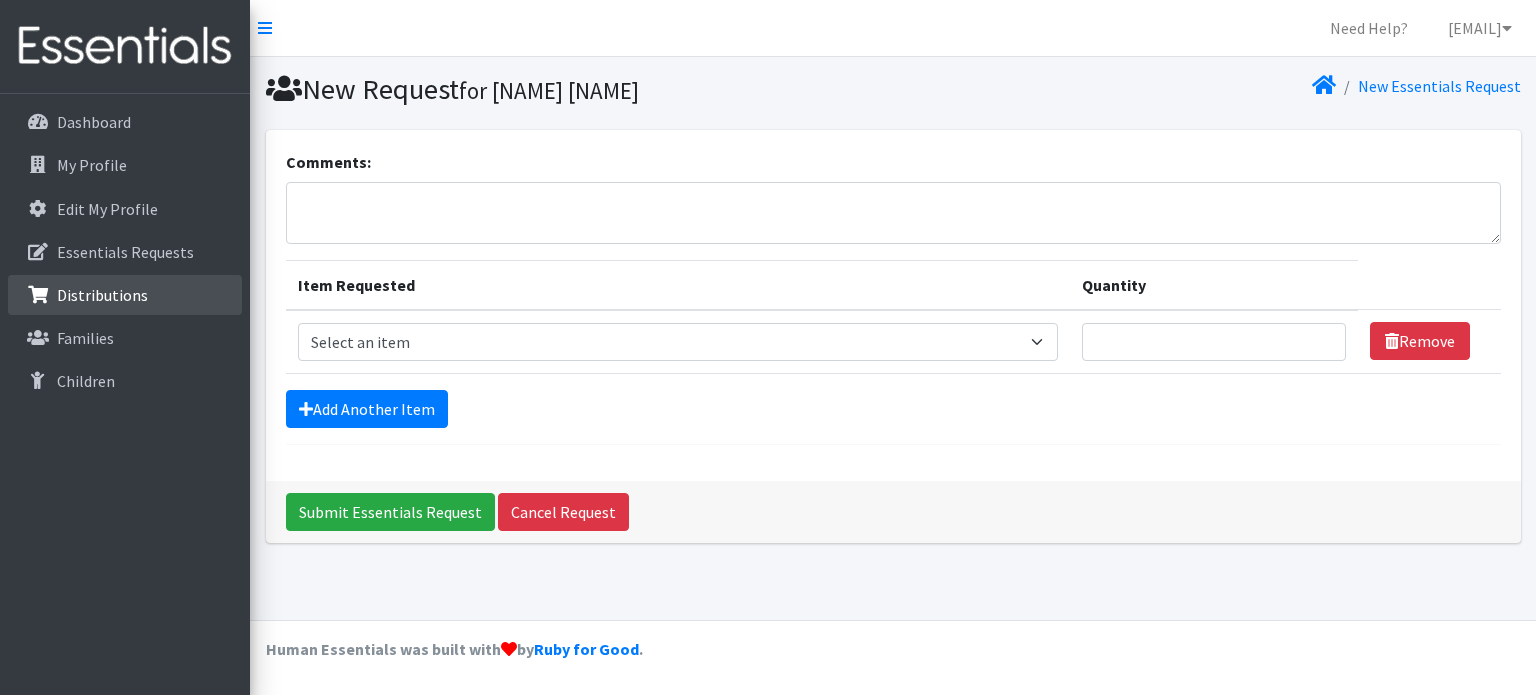 click on "Distributions" at bounding box center (102, 295) 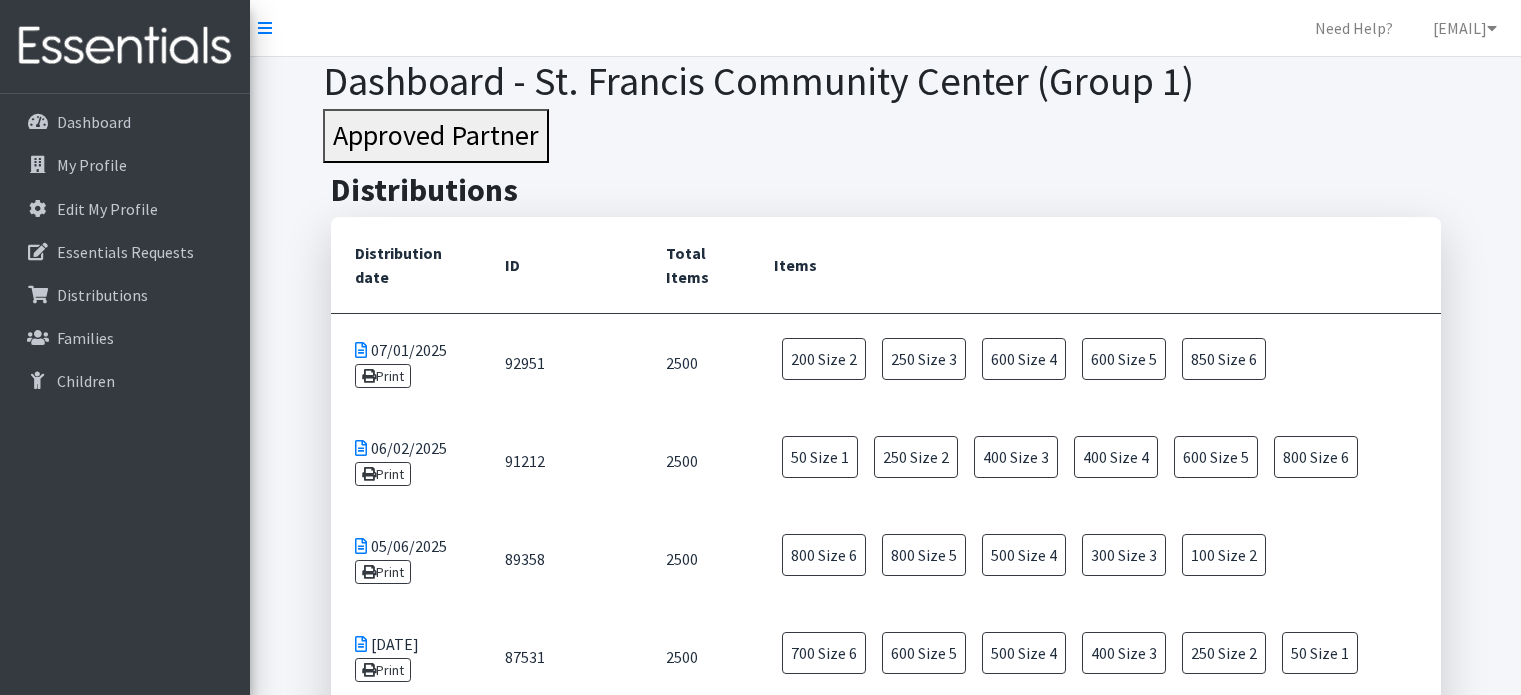 scroll, scrollTop: 0, scrollLeft: 0, axis: both 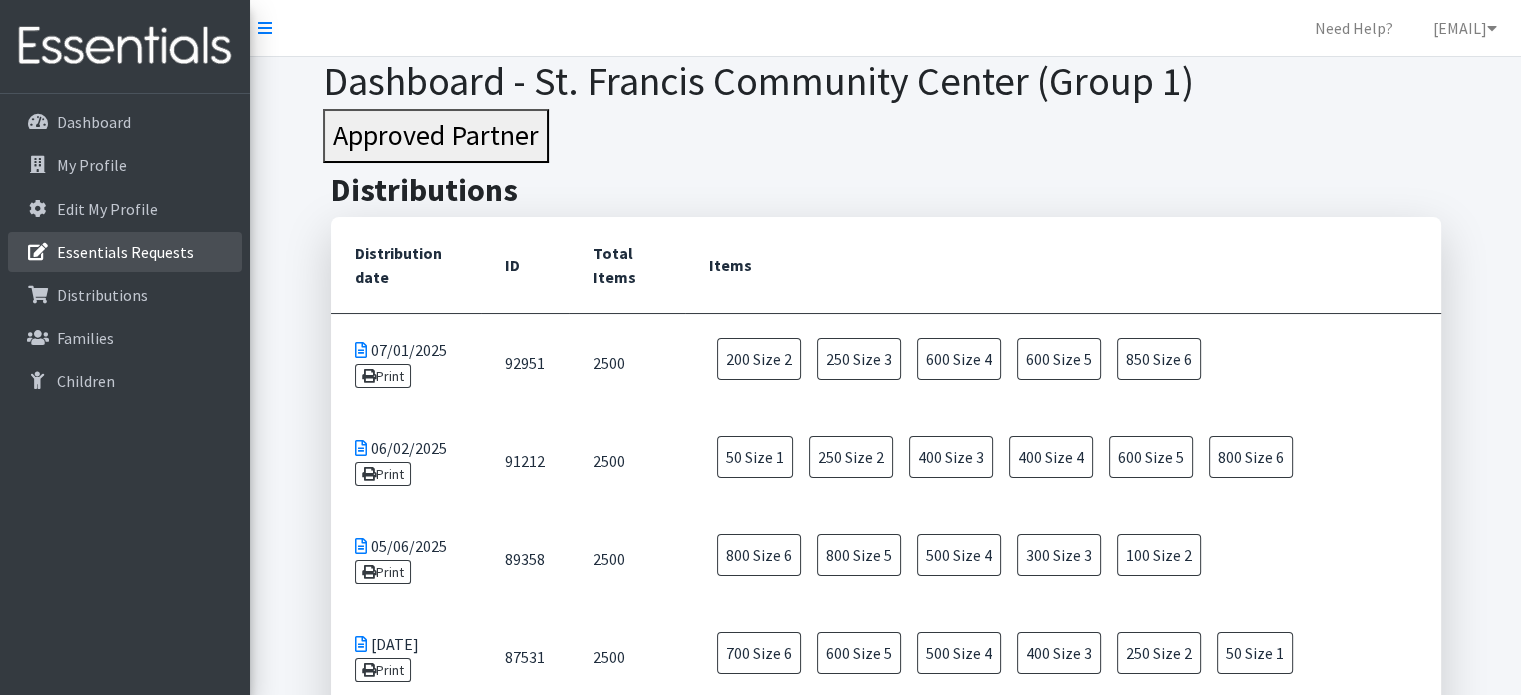 click on "Essentials Requests" at bounding box center [125, 252] 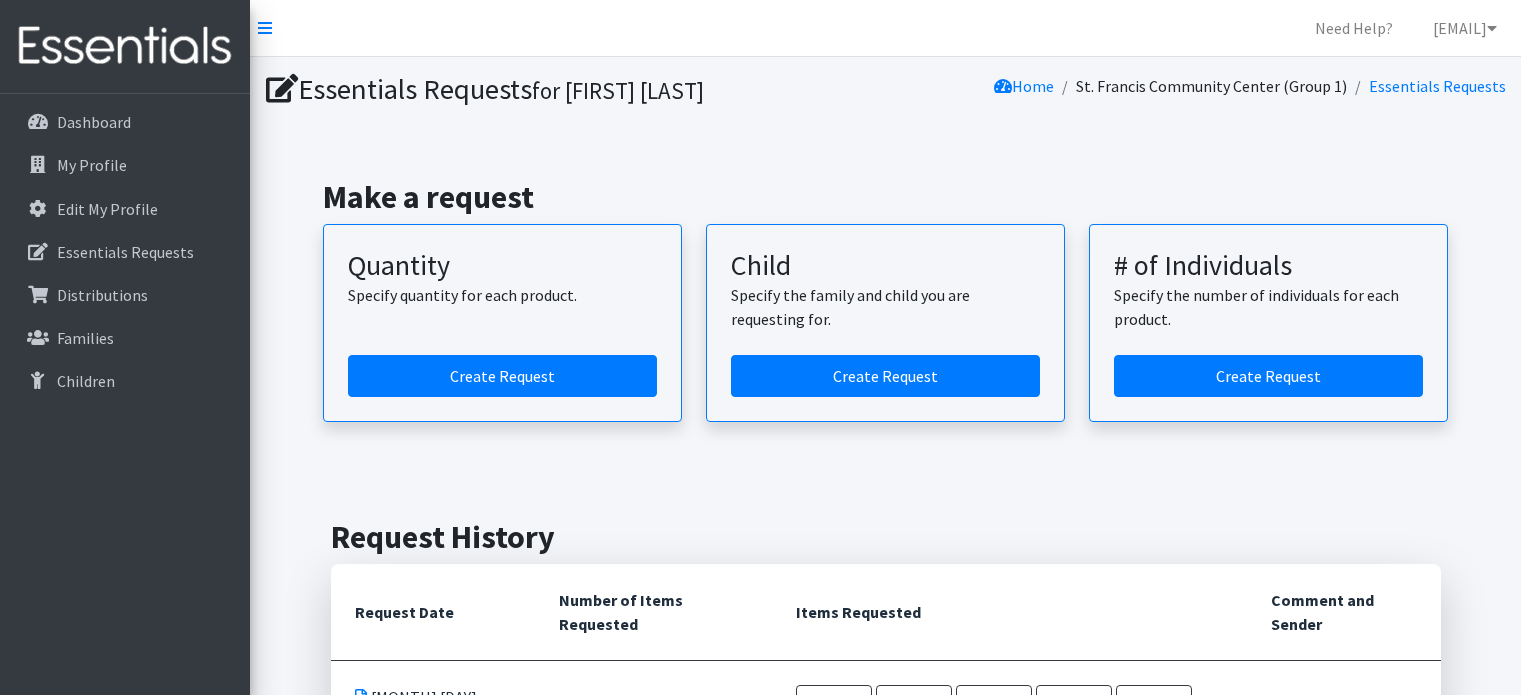 scroll, scrollTop: 0, scrollLeft: 0, axis: both 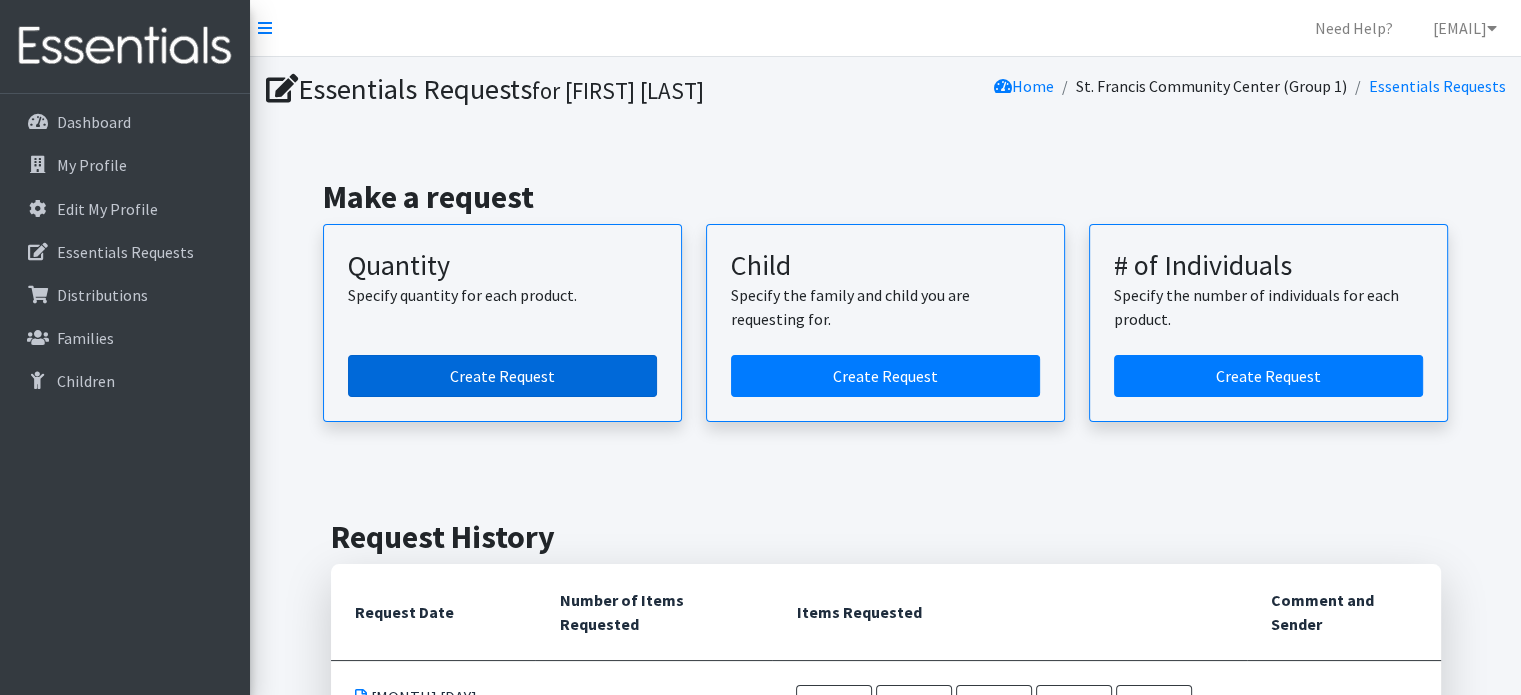 click on "Create Request" at bounding box center (502, 376) 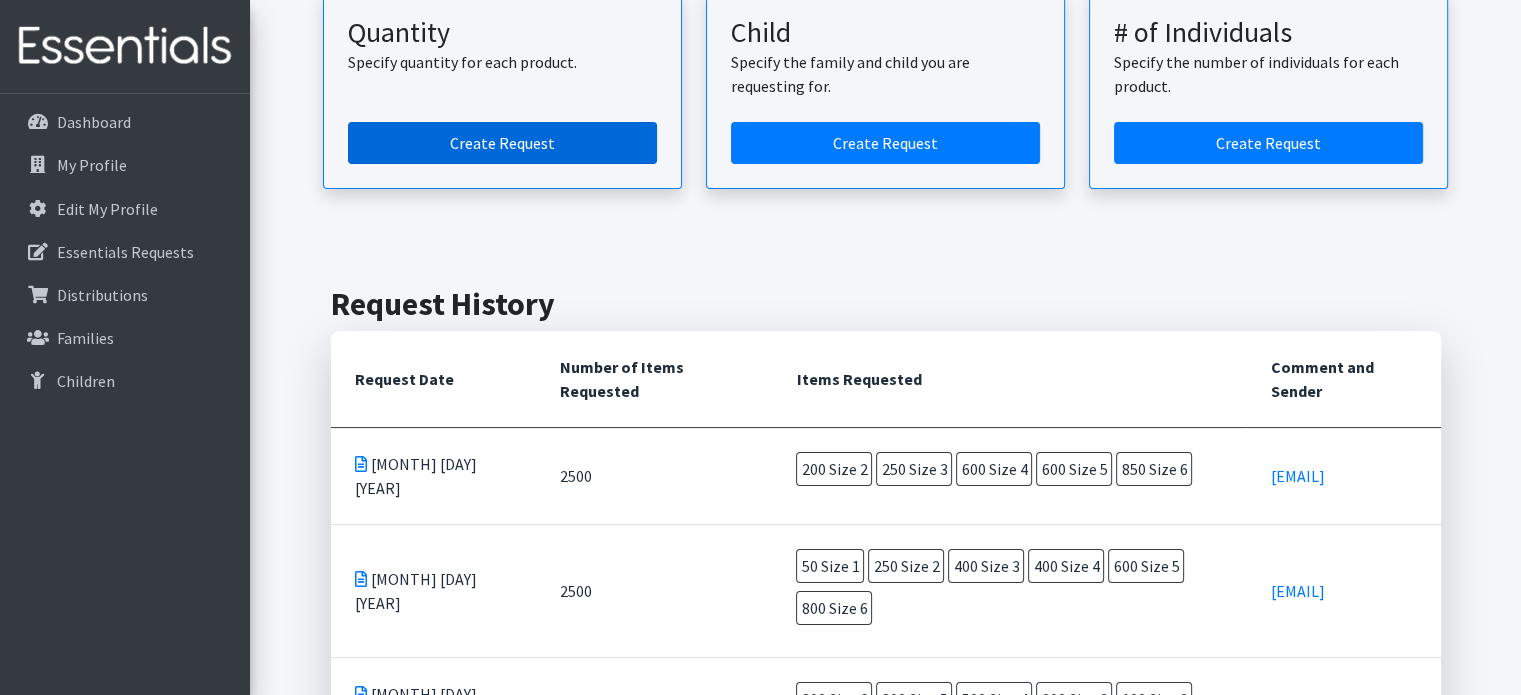 scroll, scrollTop: 245, scrollLeft: 0, axis: vertical 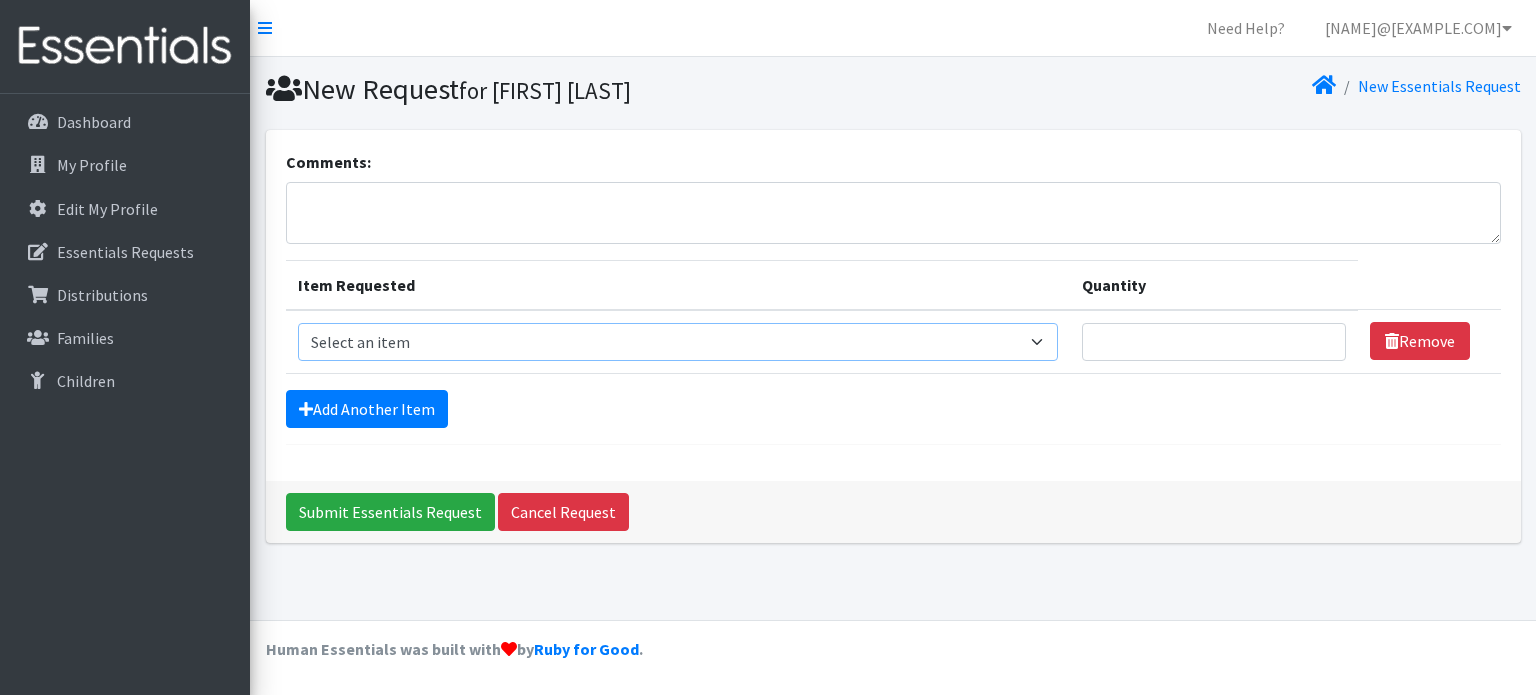 click on "Select an item
Size 0/Newborn
Size 1
Size 2
Size 3
Size 4
Size 5
Size 6
Size 7 (availability may vary)
Size Preemie (availability may vary)
health fair packets (1 diaper in multiple sizes in a small bag with a walk-up distribution flyer)" at bounding box center (678, 342) 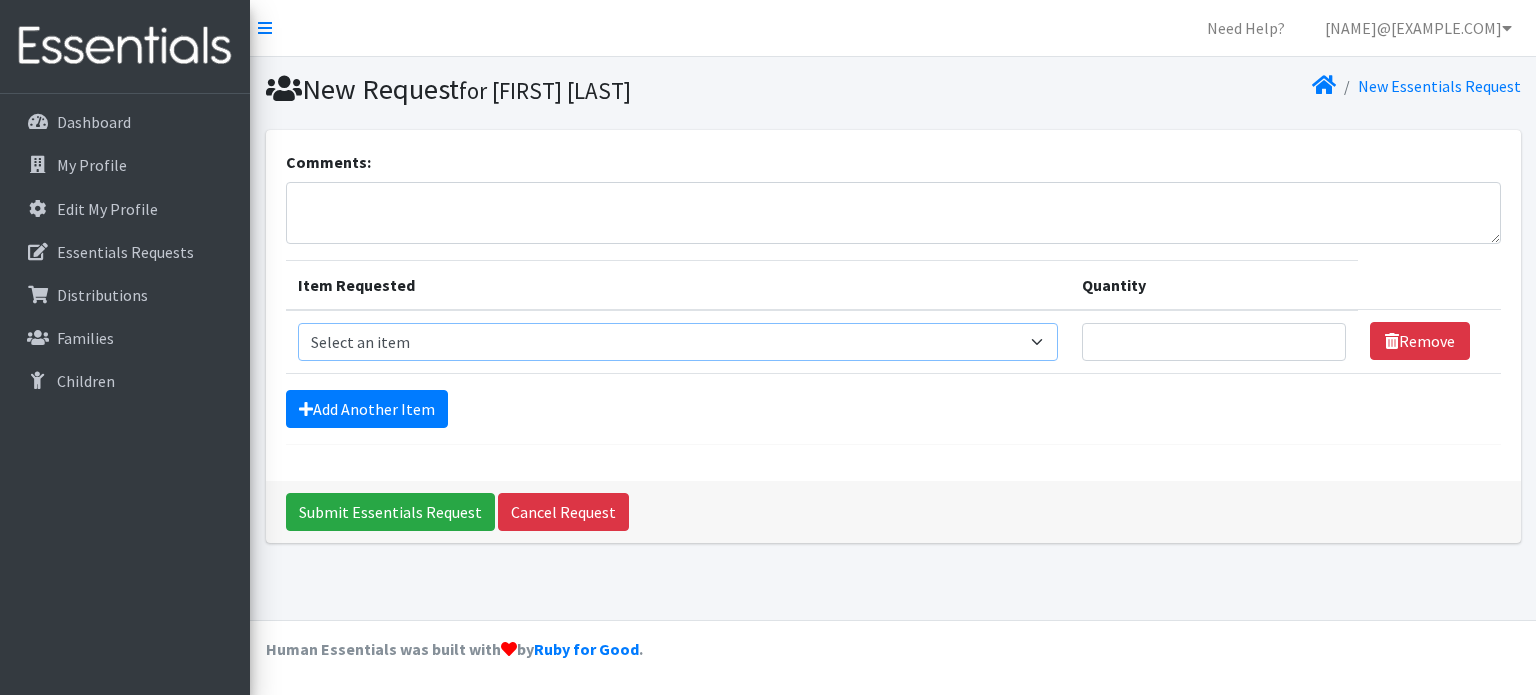 select on "1090" 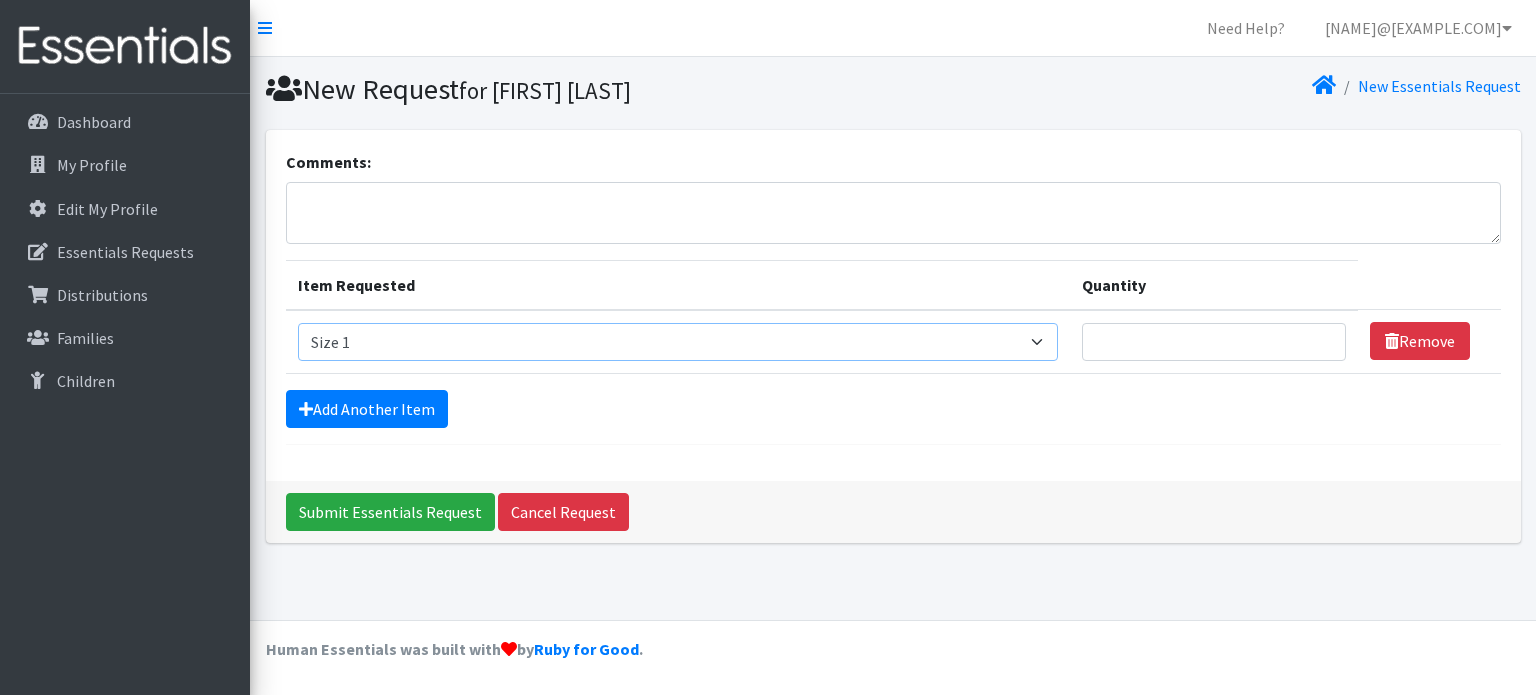 click on "Select an item
Size 0/Newborn
Size 1
Size 2
Size 3
Size 4
Size 5
Size 6
Size 7 (availability may vary)
Size Preemie (availability may vary)
health fair packets (1 diaper in multiple sizes in a small bag with a walk-up distribution flyer)" at bounding box center (678, 342) 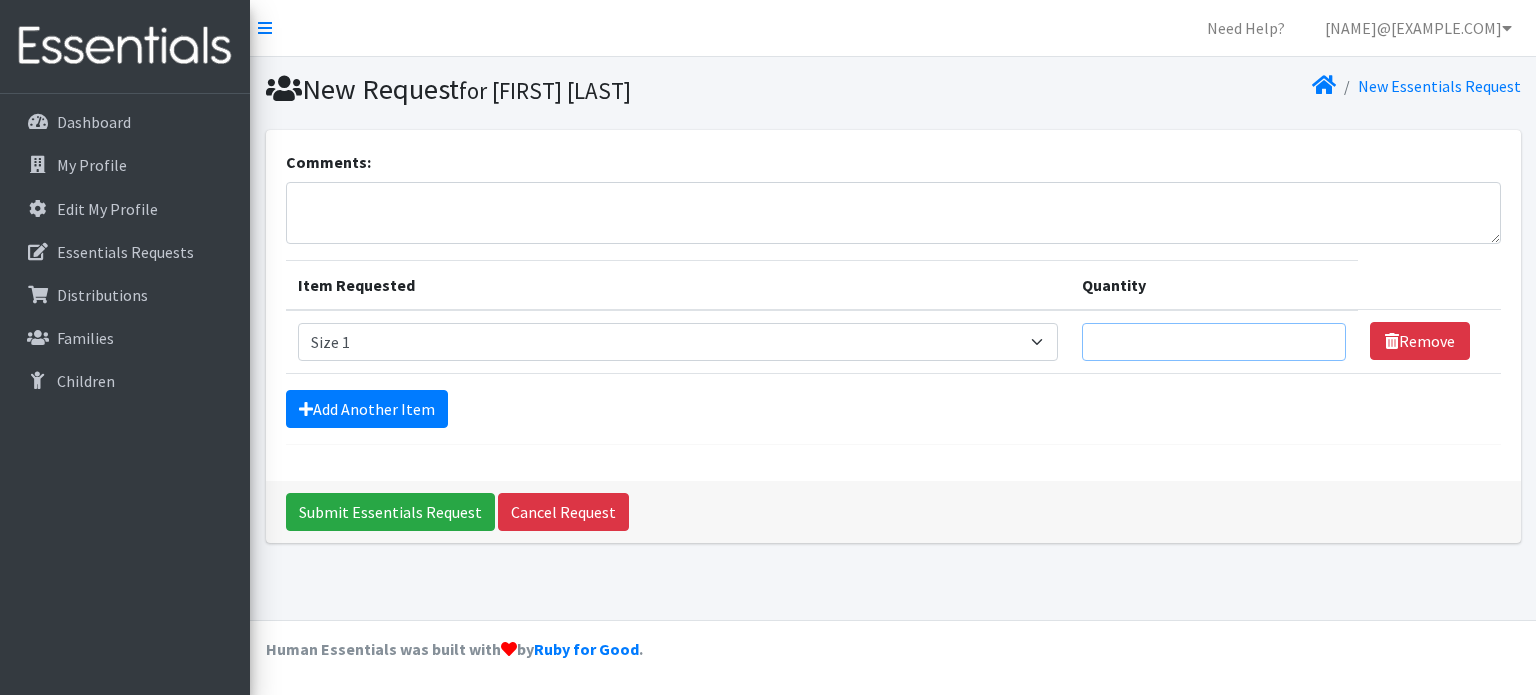 click on "Quantity" at bounding box center (1214, 342) 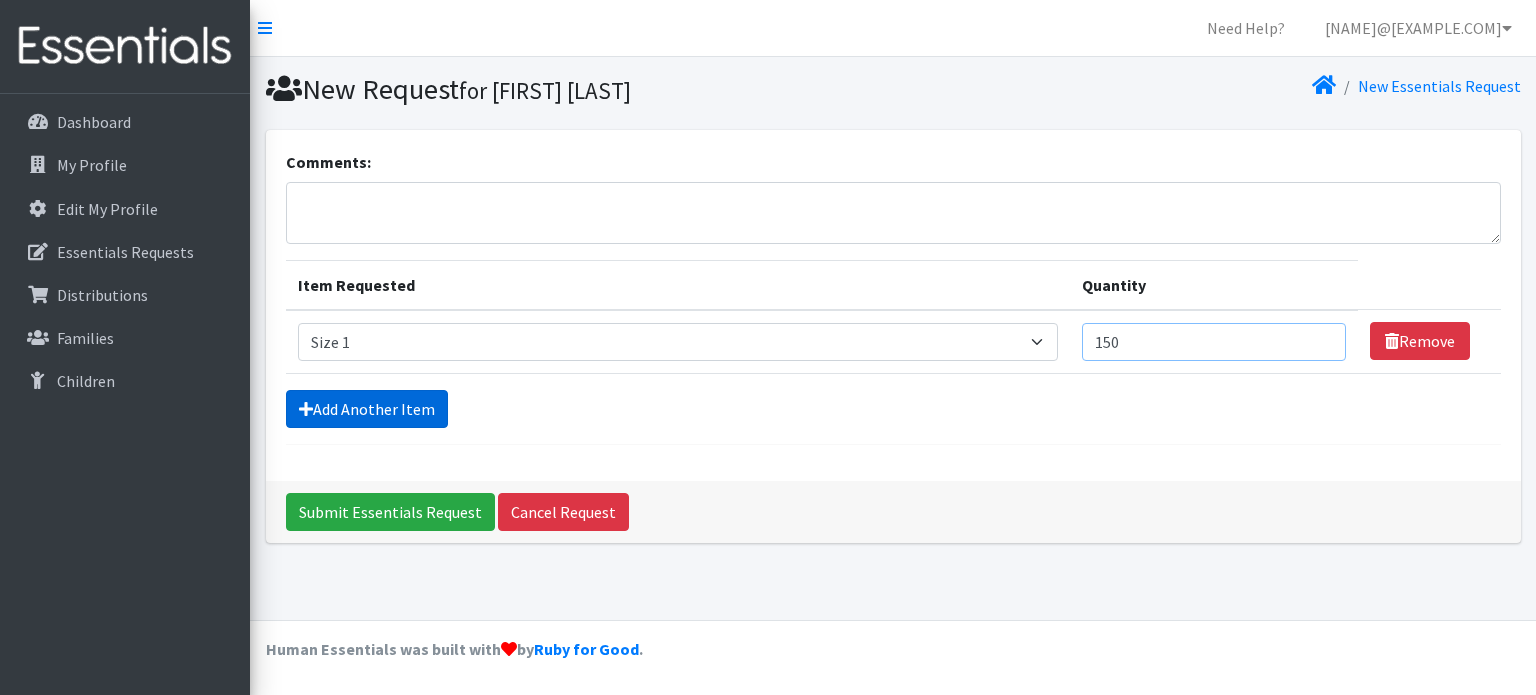 type on "150" 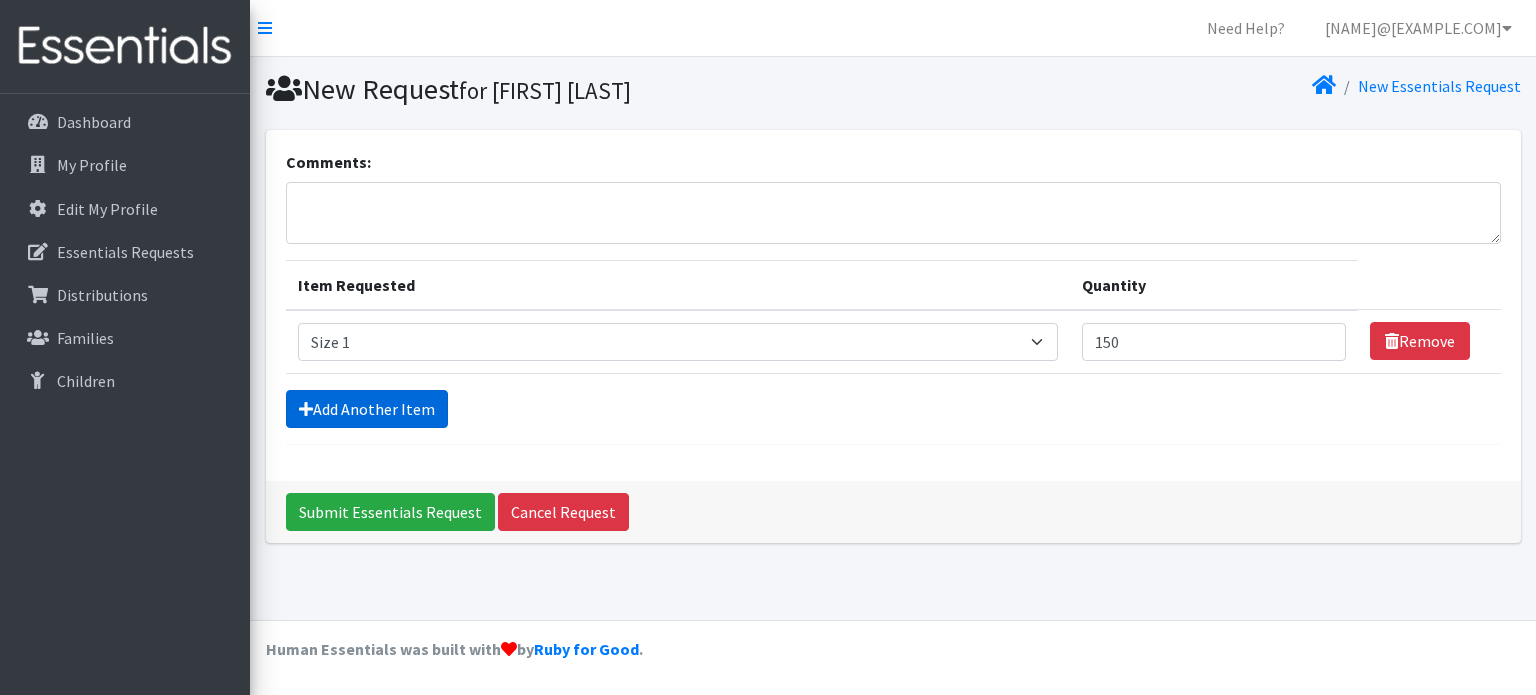 click on "Add Another Item" at bounding box center (367, 409) 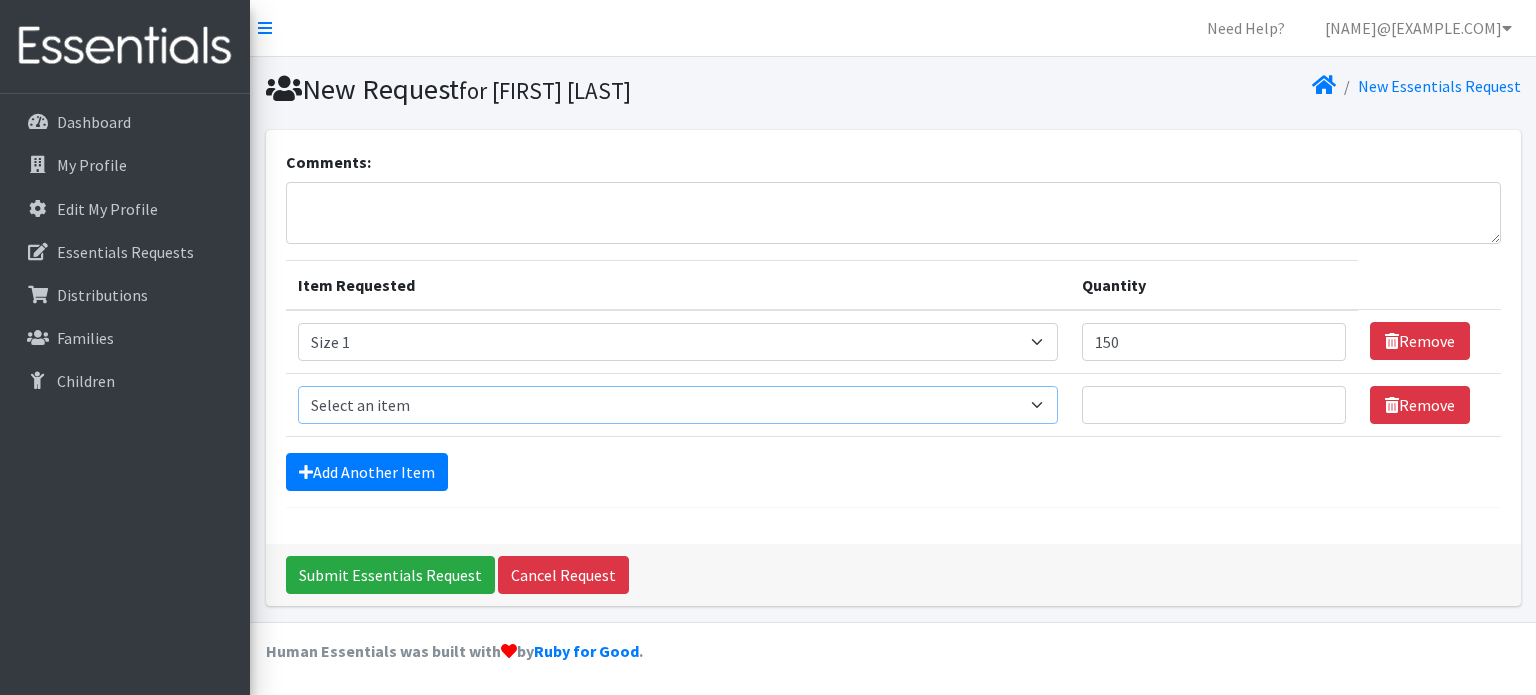 click on "Select an item
Size 0/Newborn
Size 1
Size 2
Size 3
Size 4
Size 5
Size 6
Size 7 (availability may vary)
Size Preemie (availability may vary)
health fair packets (1 diaper in multiple sizes in a small bag with a walk-up distribution flyer)" at bounding box center [678, 405] 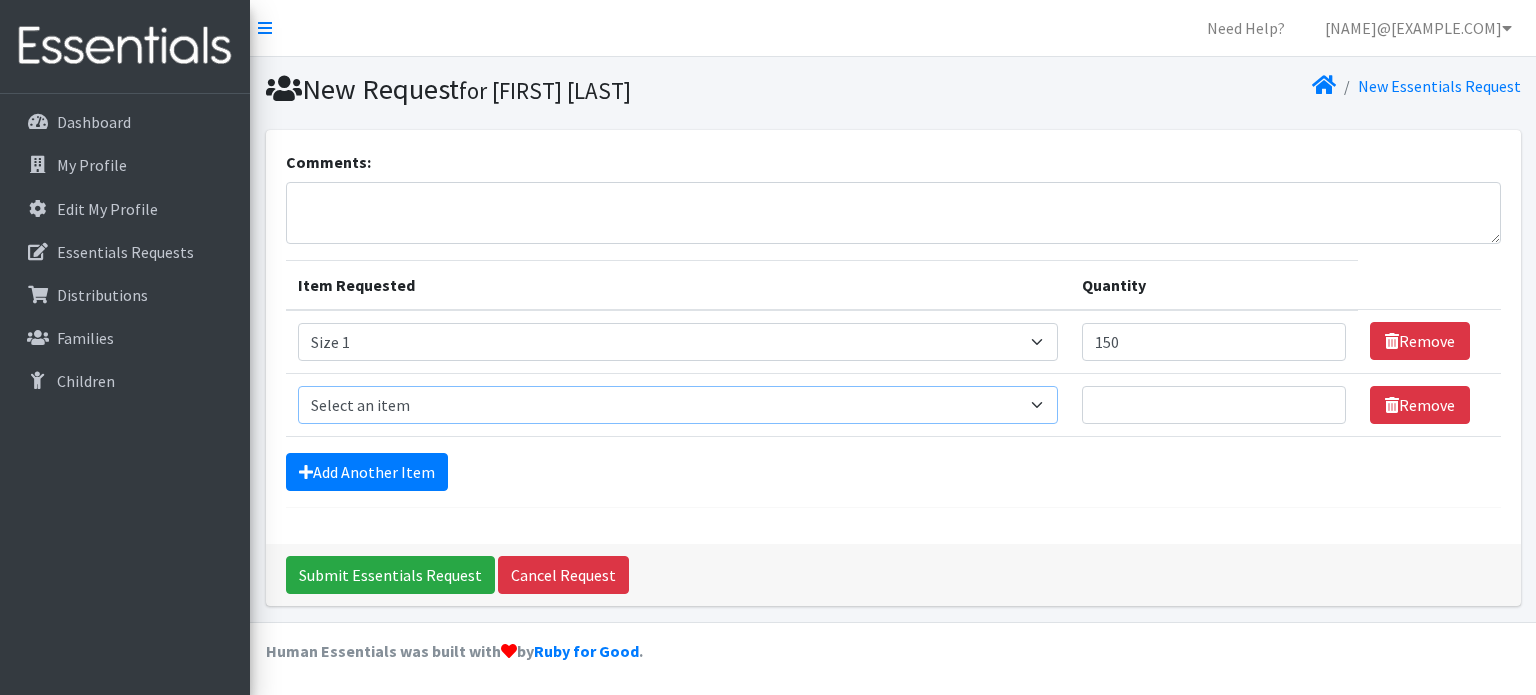 select on "1091" 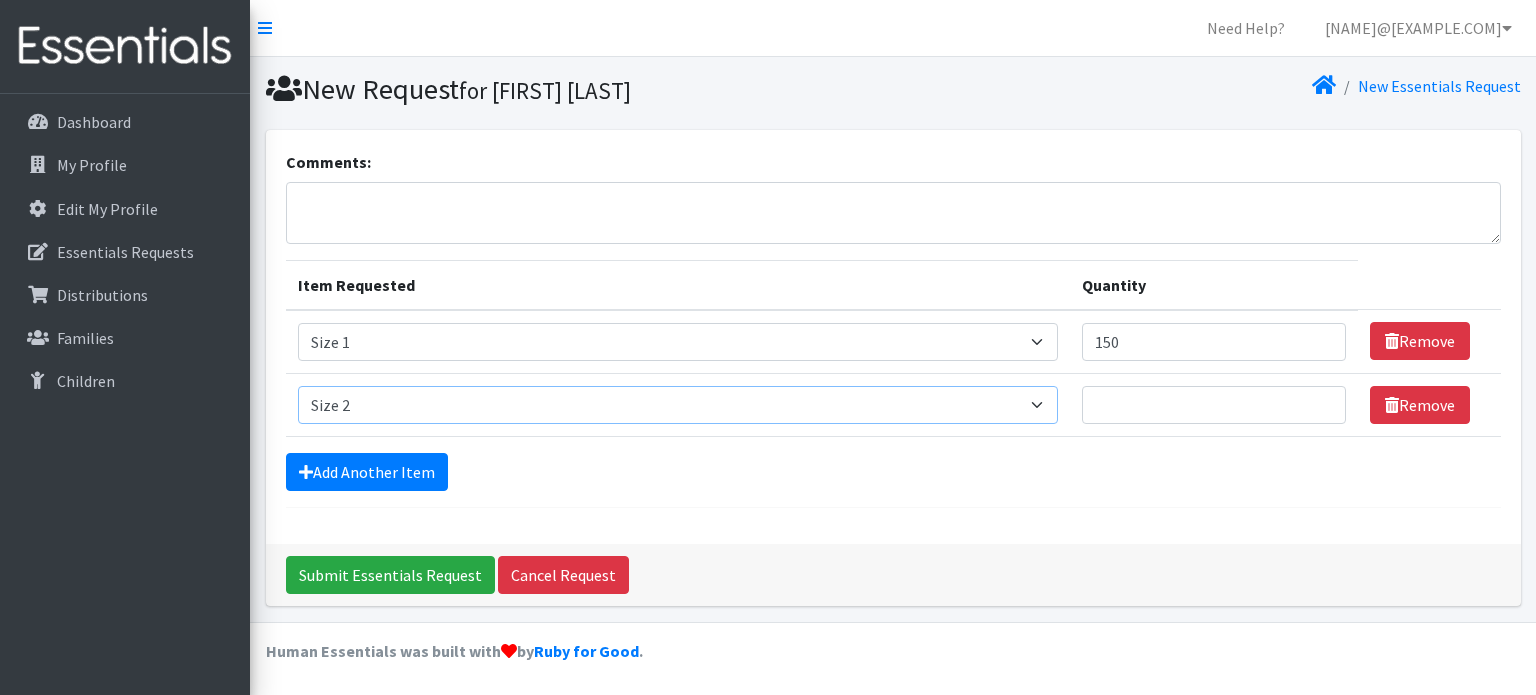 click on "Select an item
Size 0/Newborn
Size 1
Size 2
Size 3
Size 4
Size 5
Size 6
Size 7 (availability may vary)
Size Preemie (availability may vary)
health fair packets (1 diaper in multiple sizes in a small bag with a walk-up distribution flyer)" at bounding box center (678, 405) 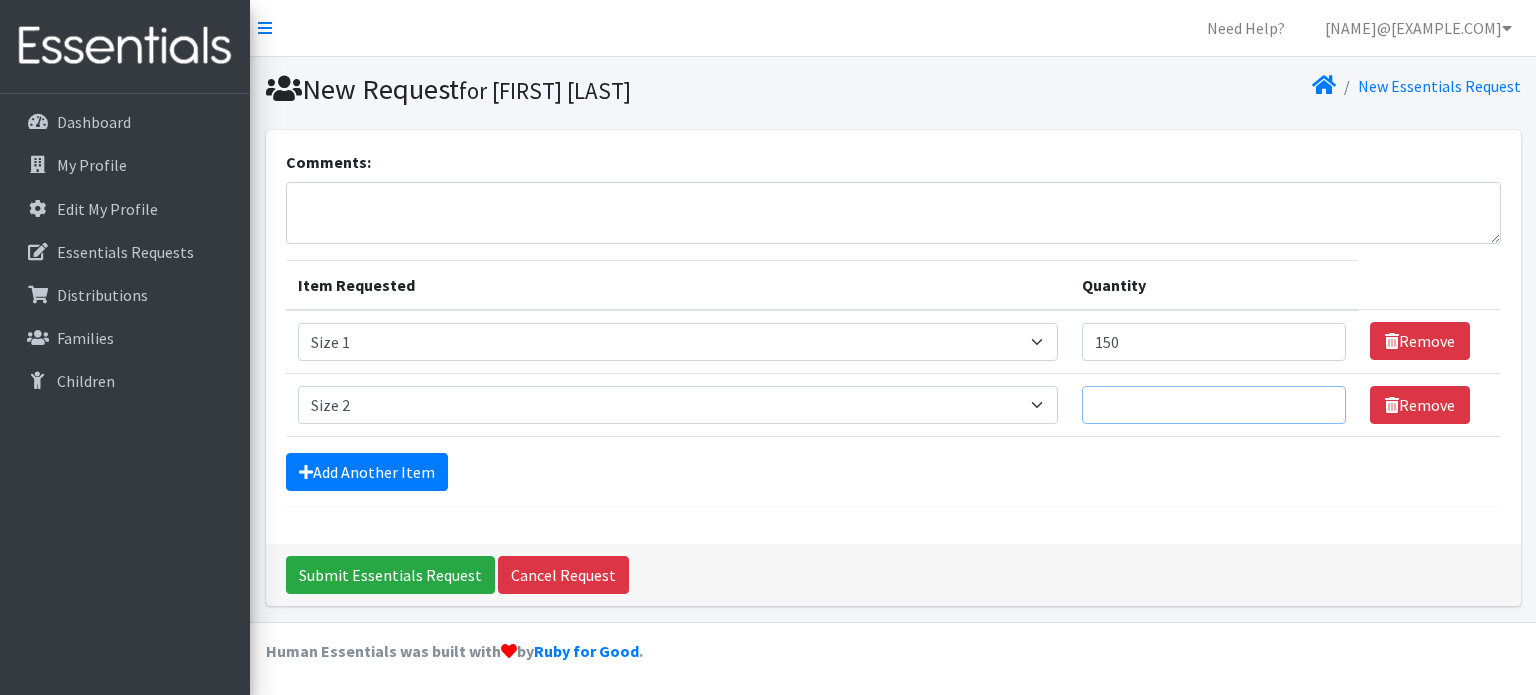 click on "Quantity" at bounding box center (1214, 405) 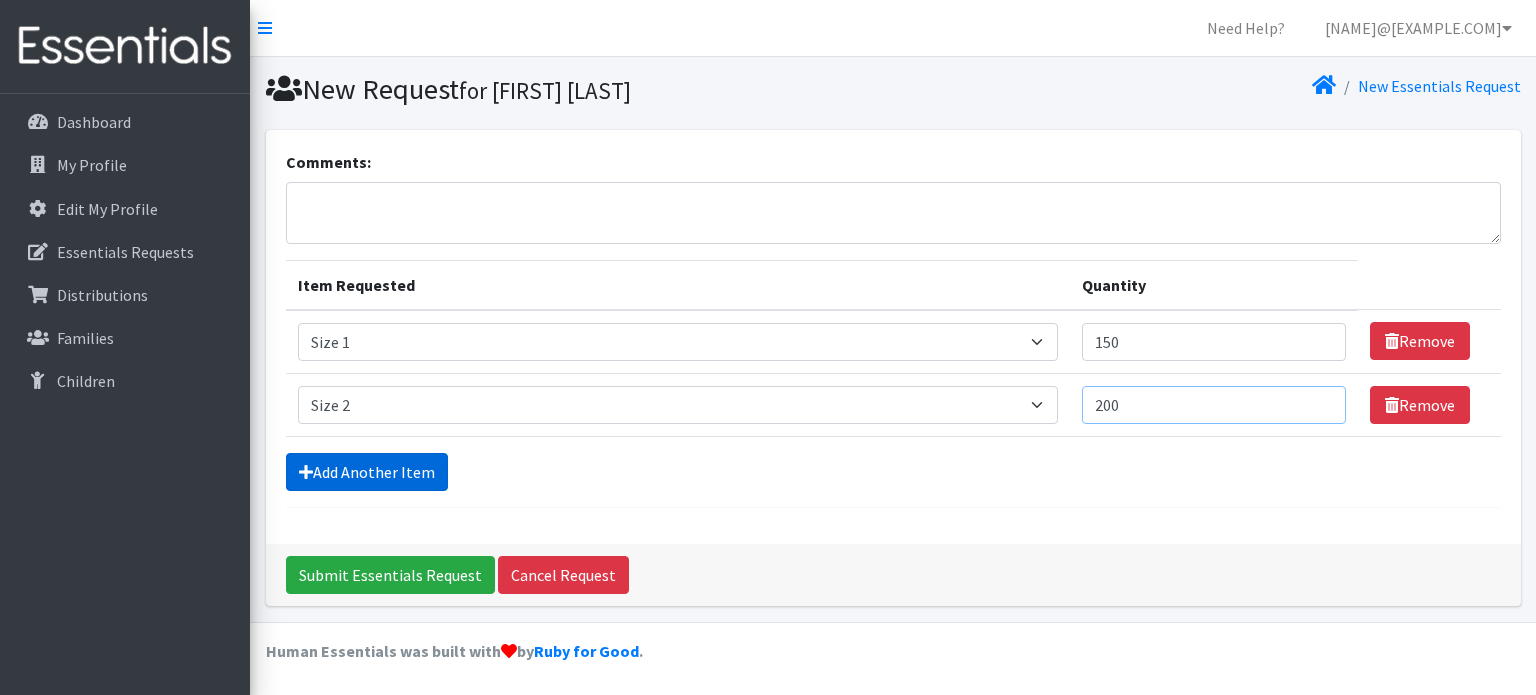 type on "200" 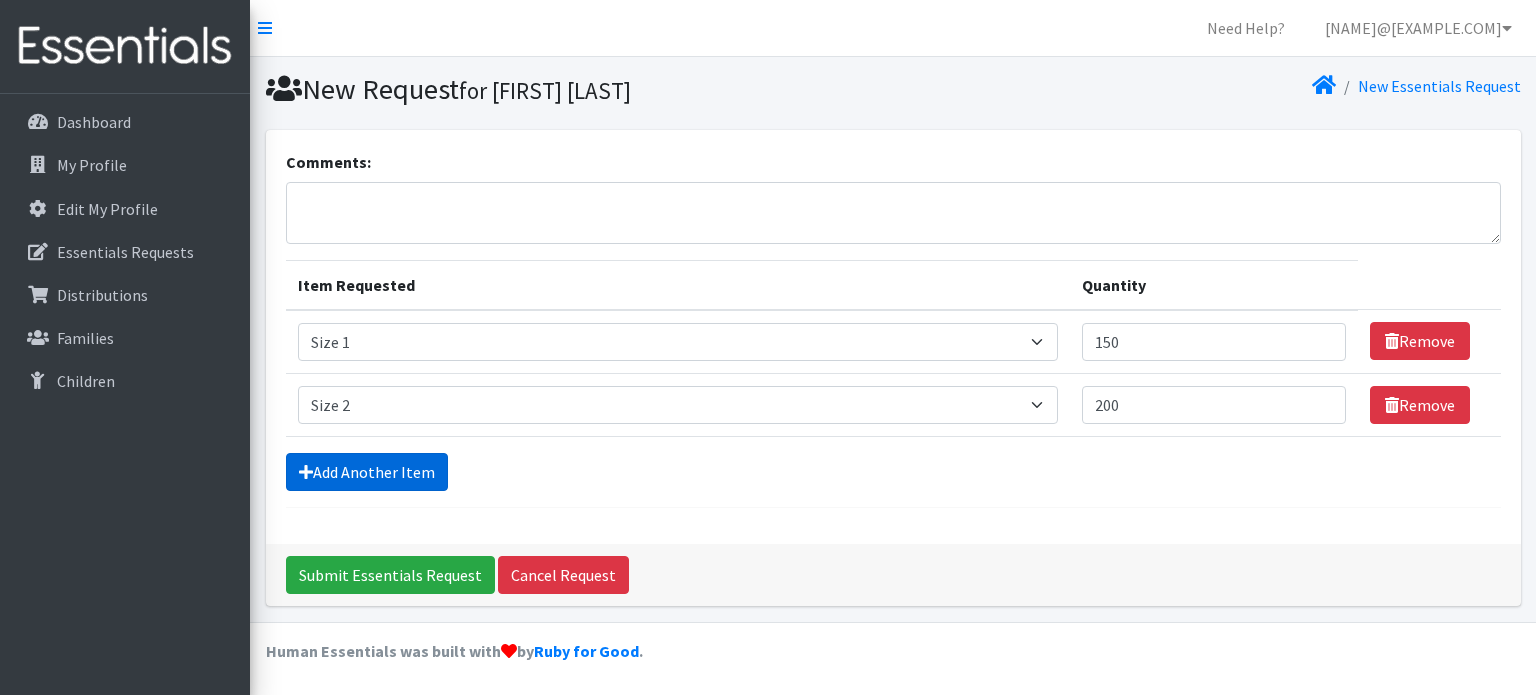 click on "Add Another Item" at bounding box center [367, 472] 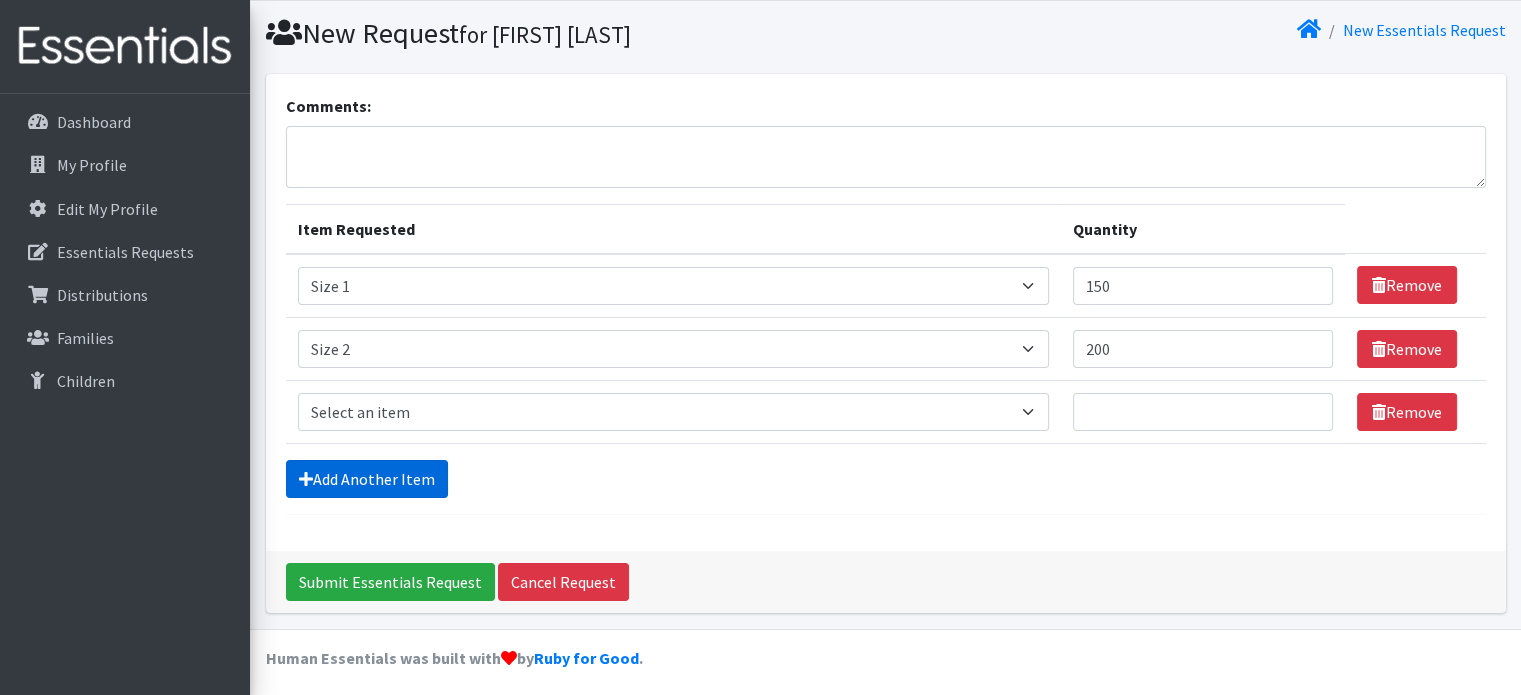 scroll, scrollTop: 61, scrollLeft: 0, axis: vertical 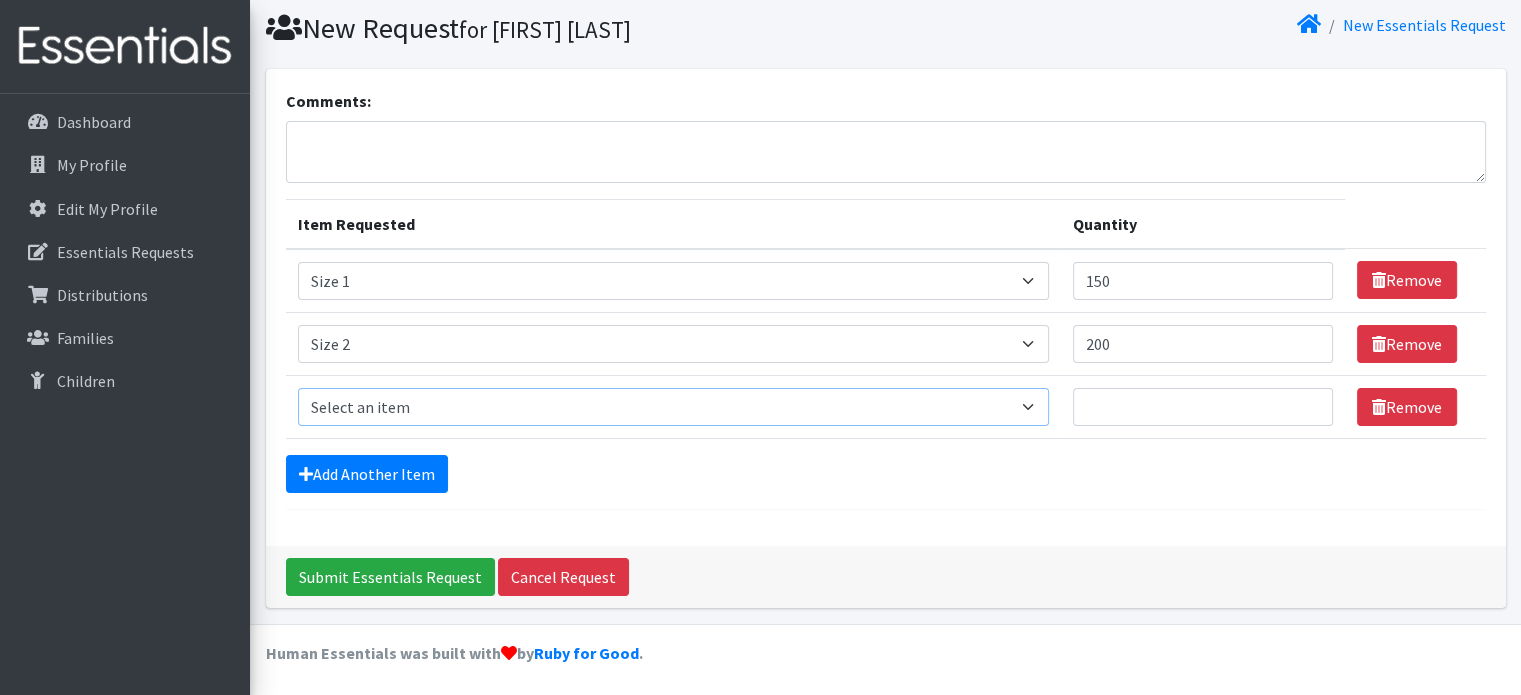 click on "Select an item
Size 0/Newborn
Size 1
Size 2
Size 3
Size 4
Size 5
Size 6
Size 7 (availability may vary)
Size Preemie (availability may vary)
health fair packets (1 diaper in multiple sizes in a small bag with a walk-up distribution flyer)" at bounding box center (673, 407) 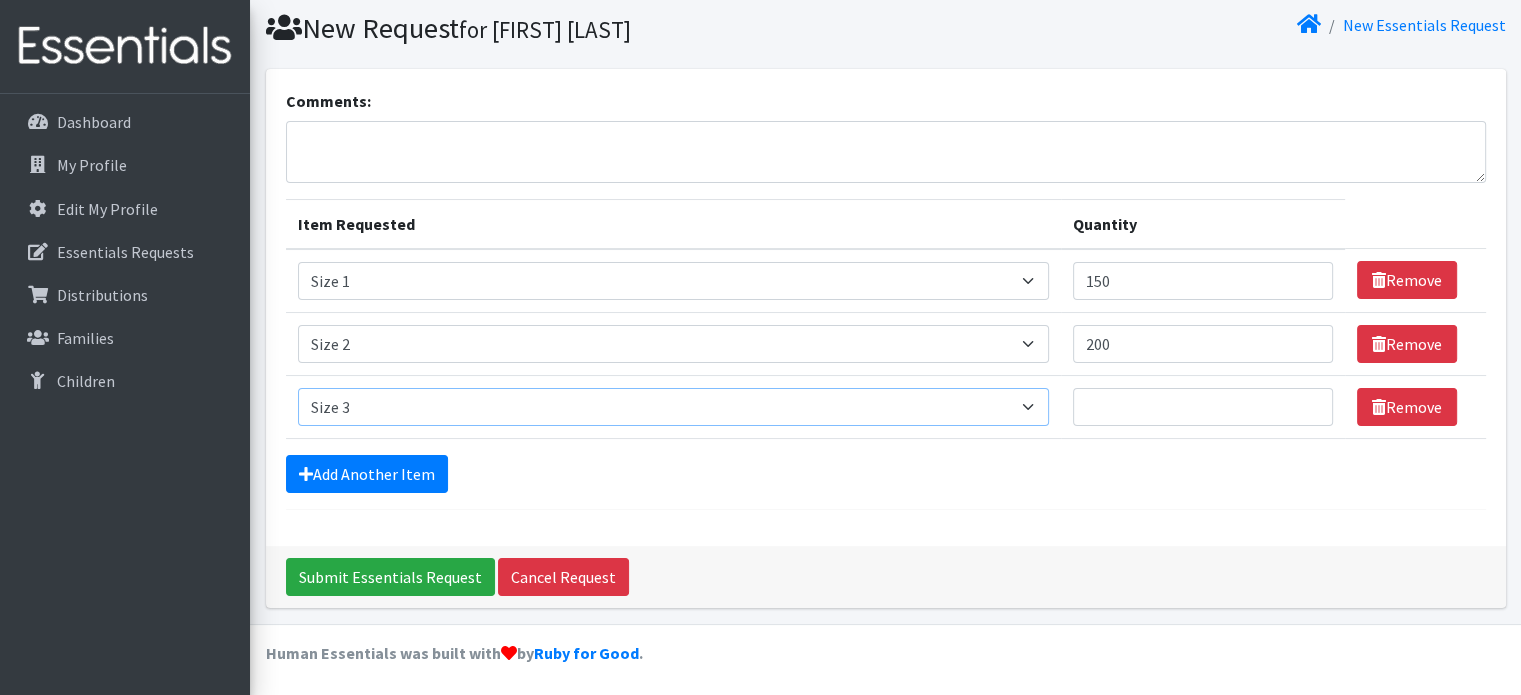 click on "Select an item
Size 0/Newborn
Size 1
Size 2
Size 3
Size 4
Size 5
Size 6
Size 7 (availability may vary)
Size Preemie (availability may vary)
health fair packets (1 diaper in multiple sizes in a small bag with a walk-up distribution flyer)" at bounding box center (673, 407) 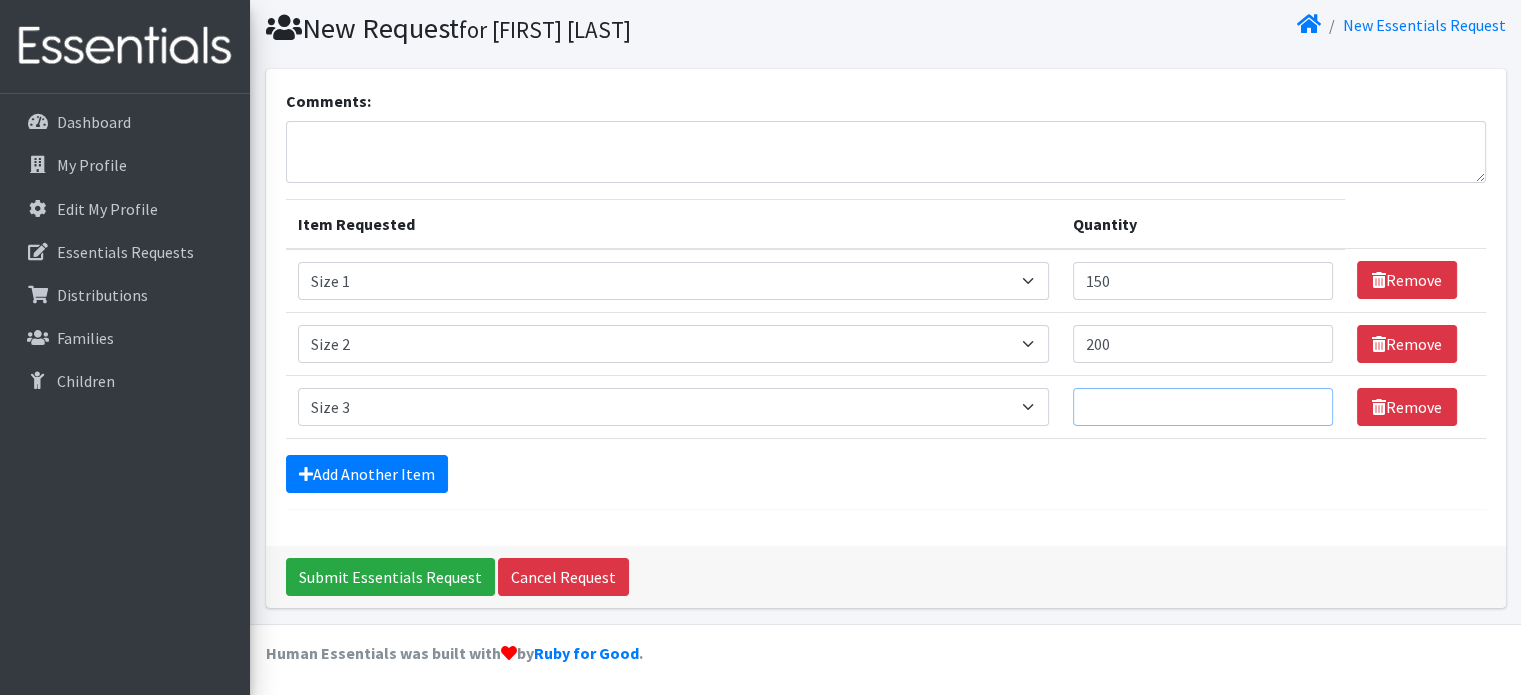 click on "Quantity" at bounding box center (1203, 407) 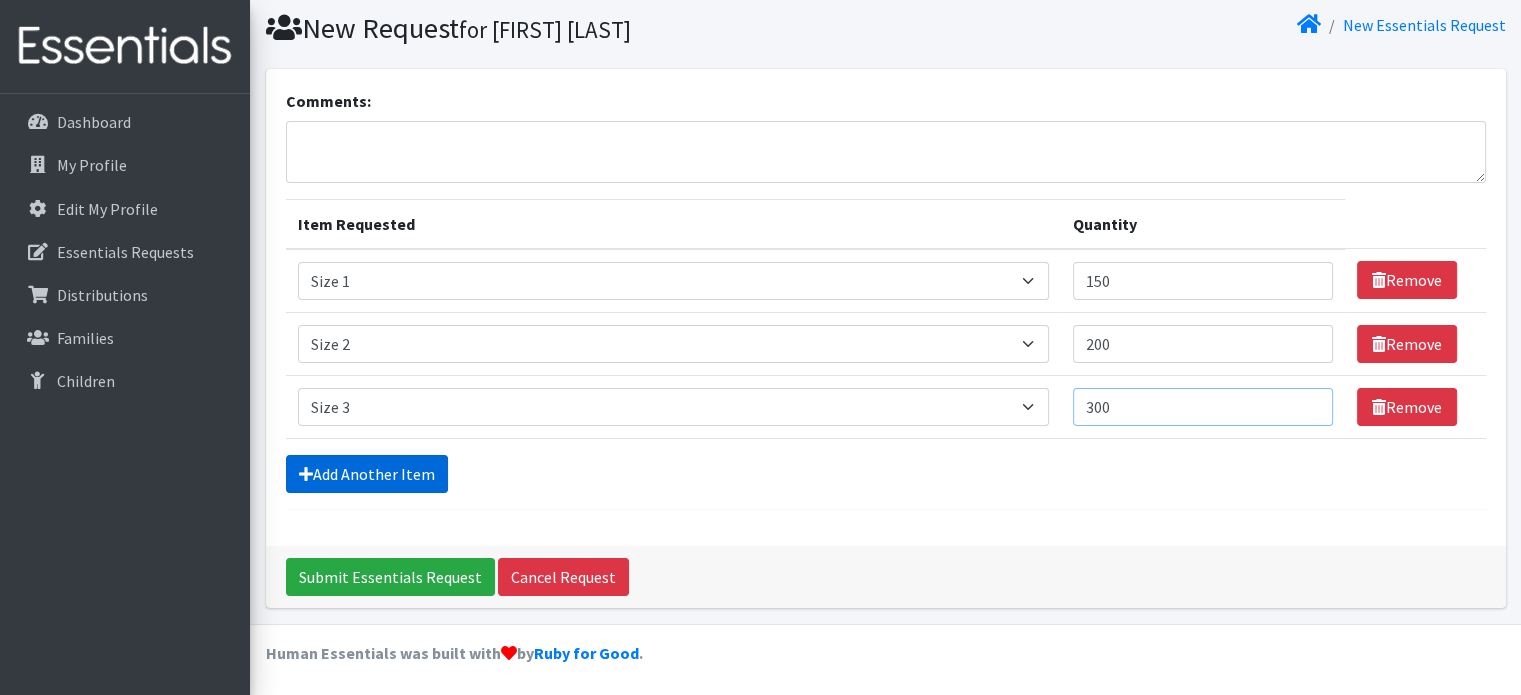 type on "300" 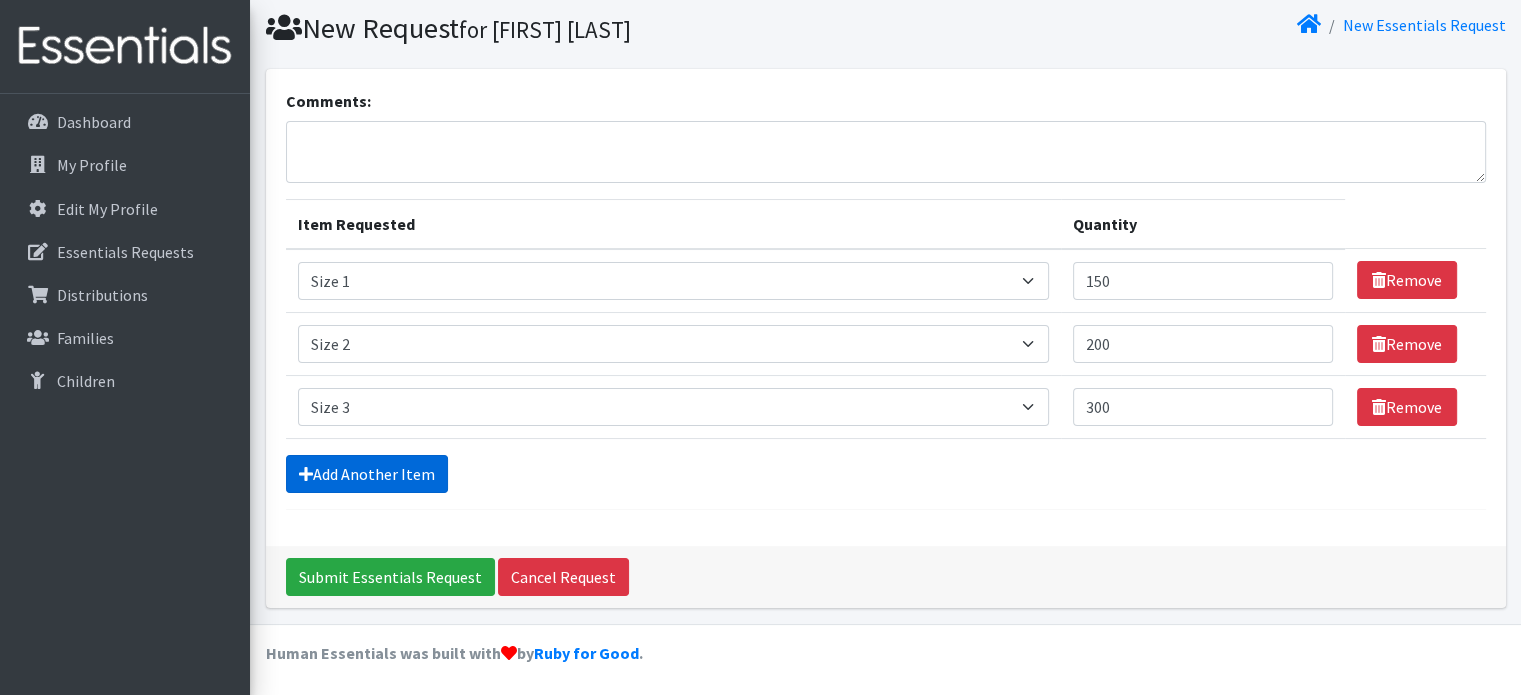 click on "Add Another Item" at bounding box center [367, 474] 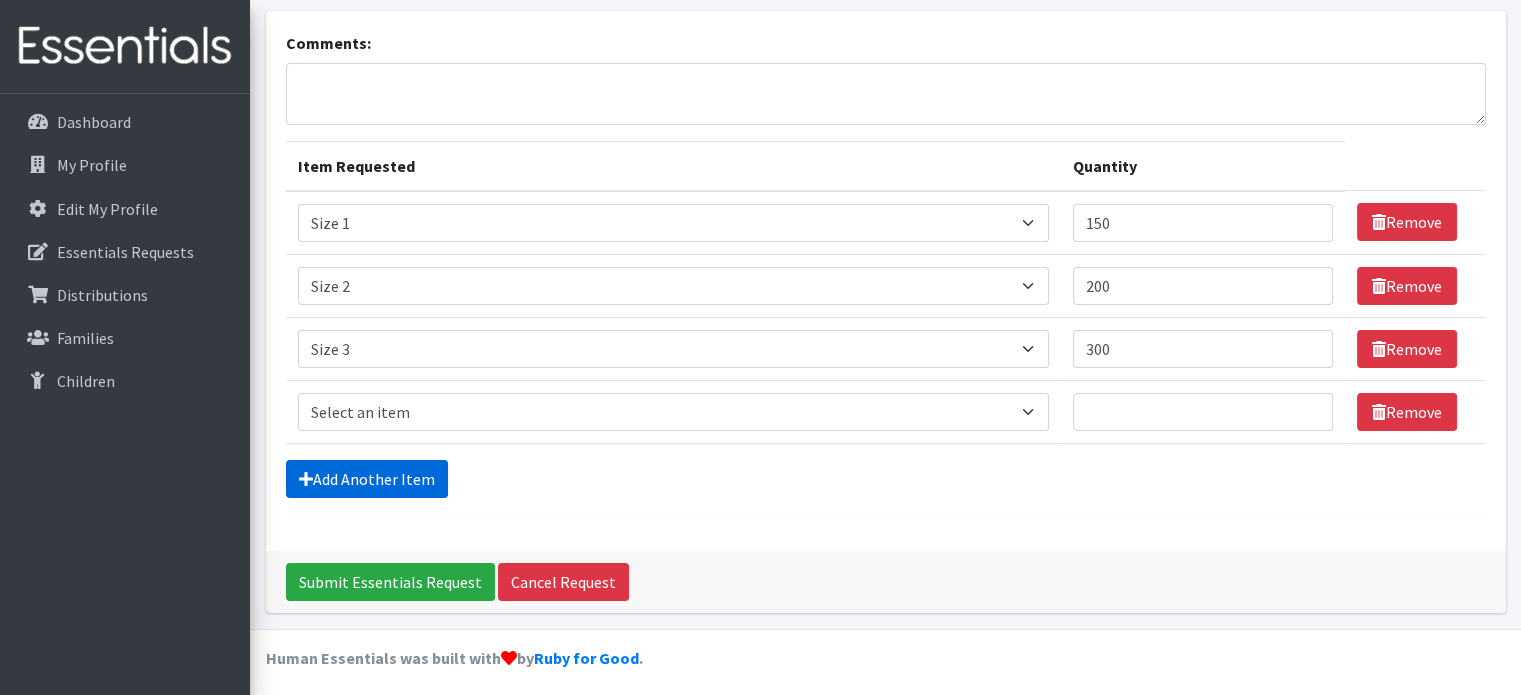 scroll, scrollTop: 124, scrollLeft: 0, axis: vertical 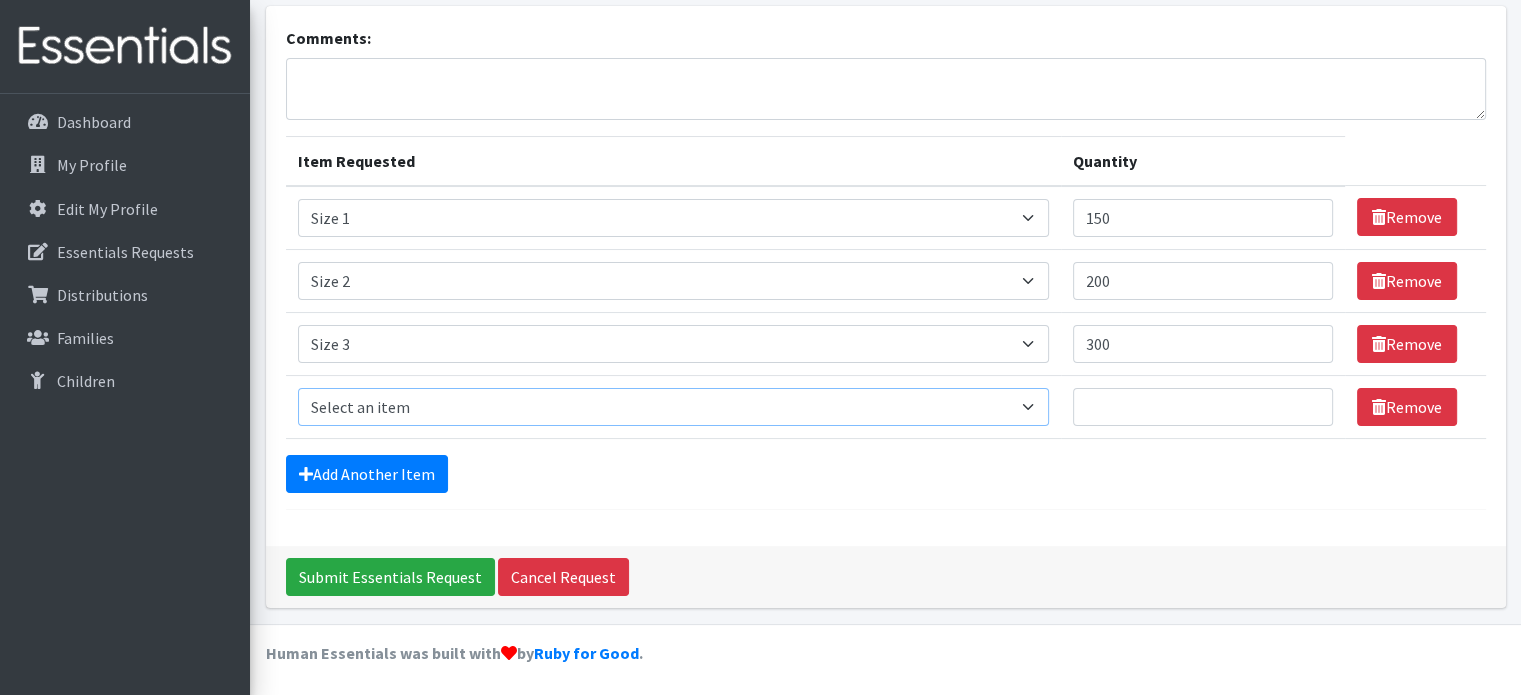 click on "Select an item
Size 0/Newborn
Size 1
Size 2
Size 3
Size 4
Size 5
Size 6
Size 7 (availability may vary)
Size Preemie (availability may vary)
health fair packets (1 diaper in multiple sizes in a small bag with a walk-up distribution flyer)" at bounding box center [673, 407] 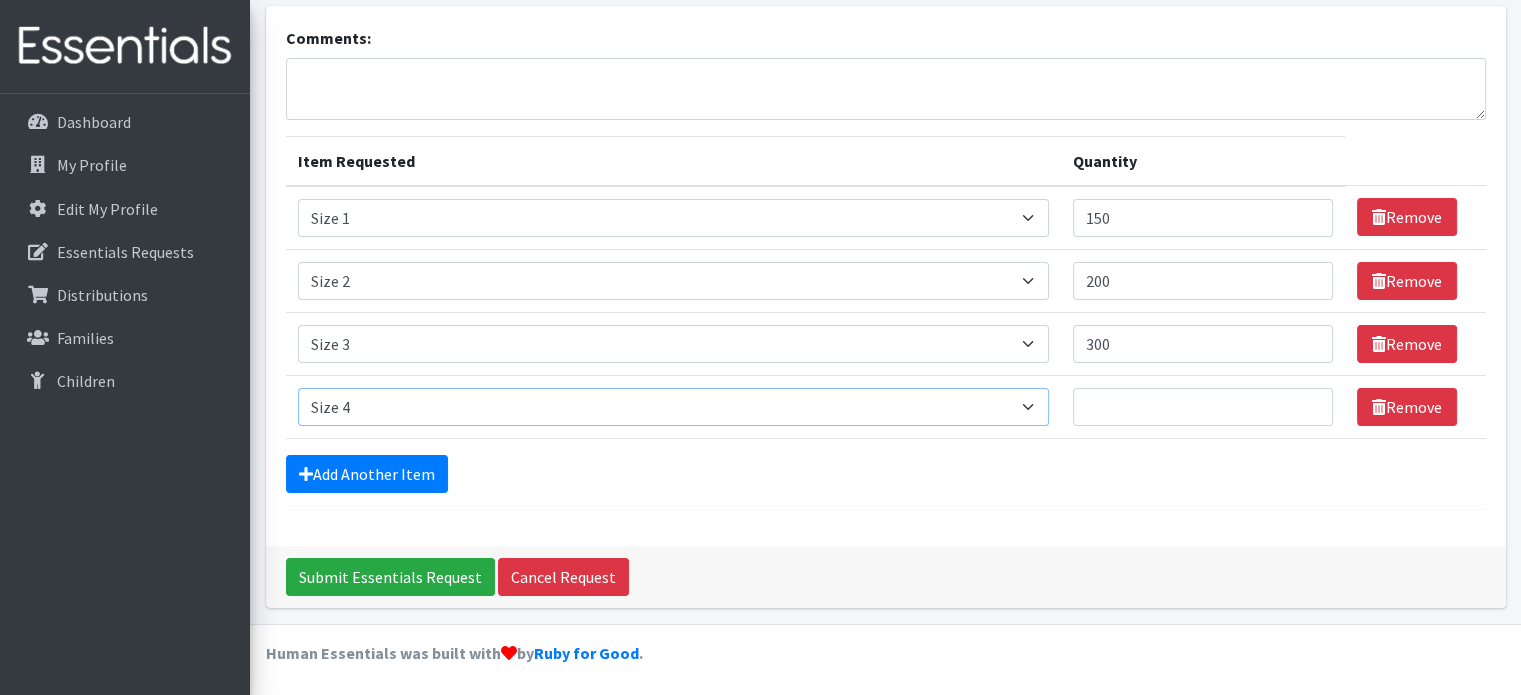 click on "Select an item
Size 0/Newborn
Size 1
Size 2
Size 3
Size 4
Size 5
Size 6
Size 7 (availability may vary)
Size Preemie (availability may vary)
health fair packets (1 diaper in multiple sizes in a small bag with a walk-up distribution flyer)" at bounding box center [673, 407] 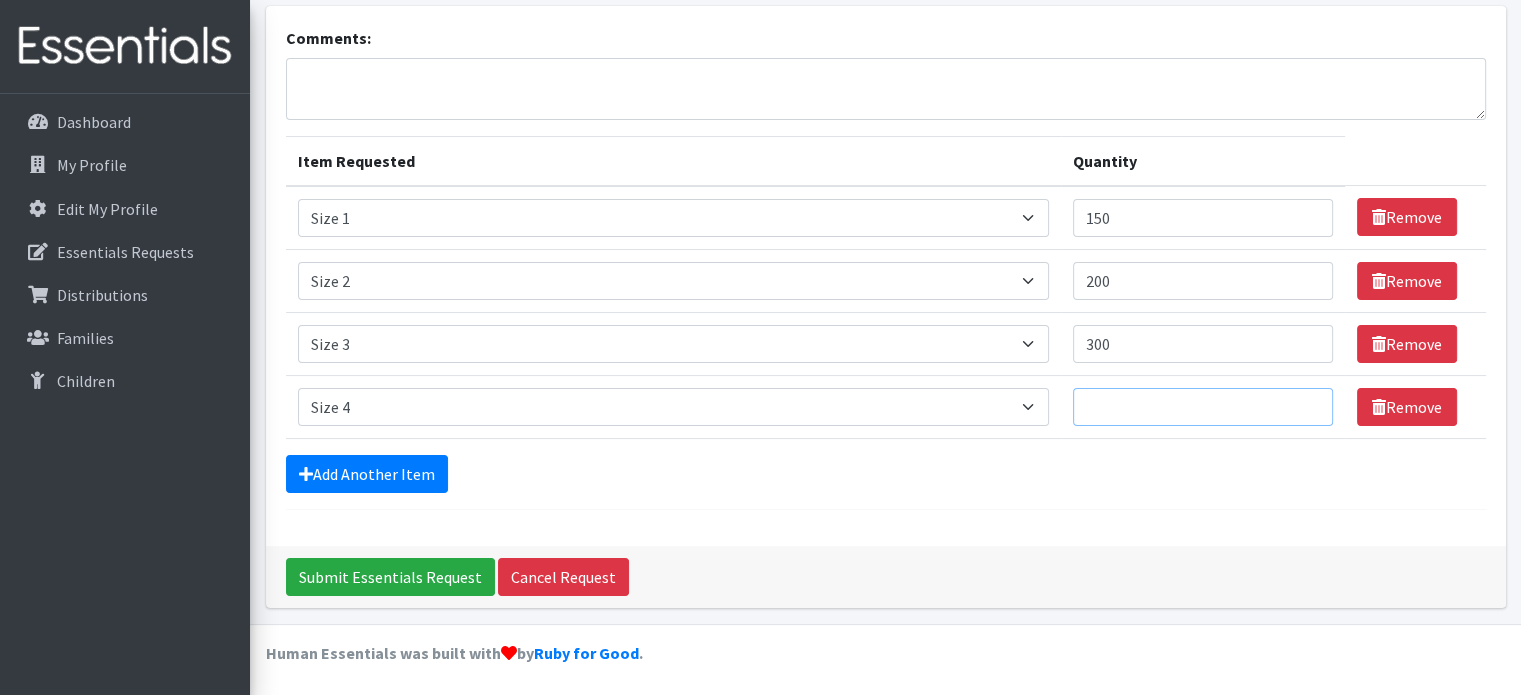 click on "Quantity" at bounding box center [1203, 407] 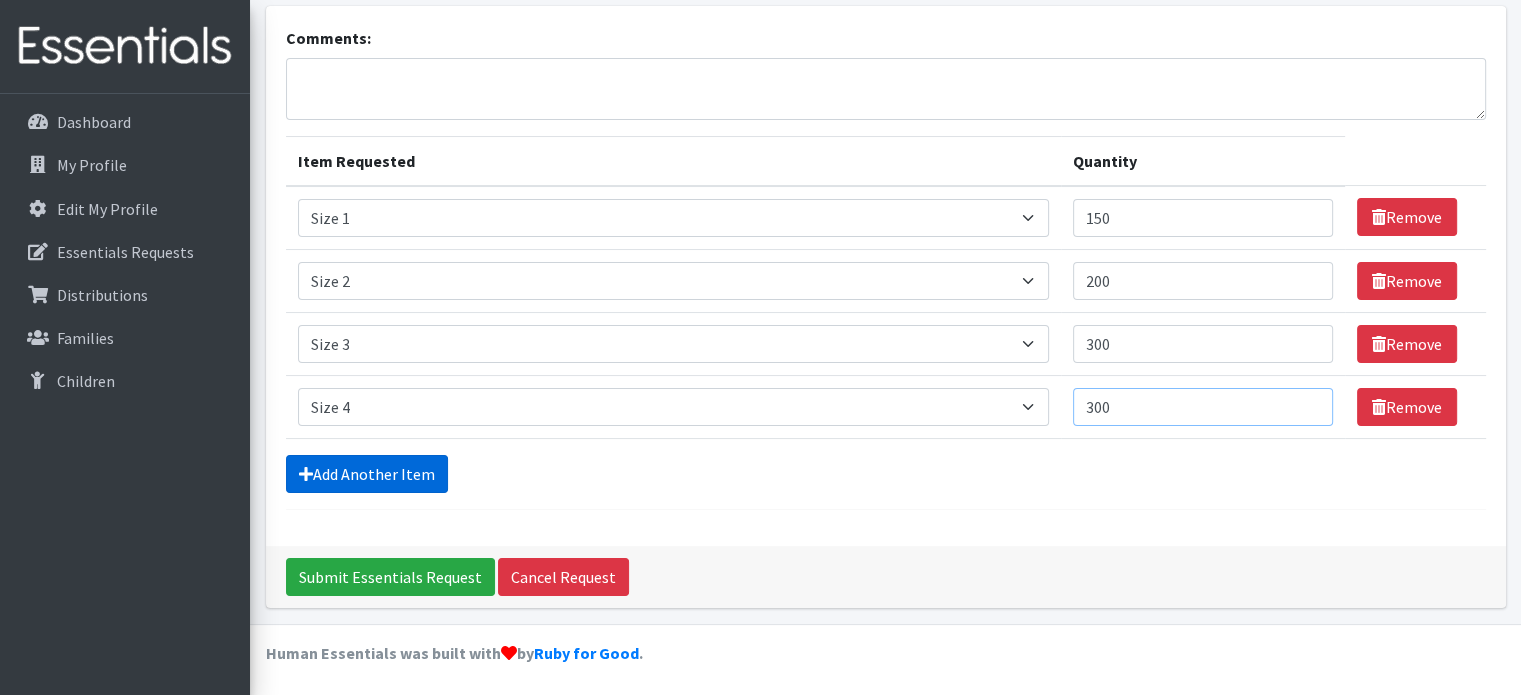 type on "300" 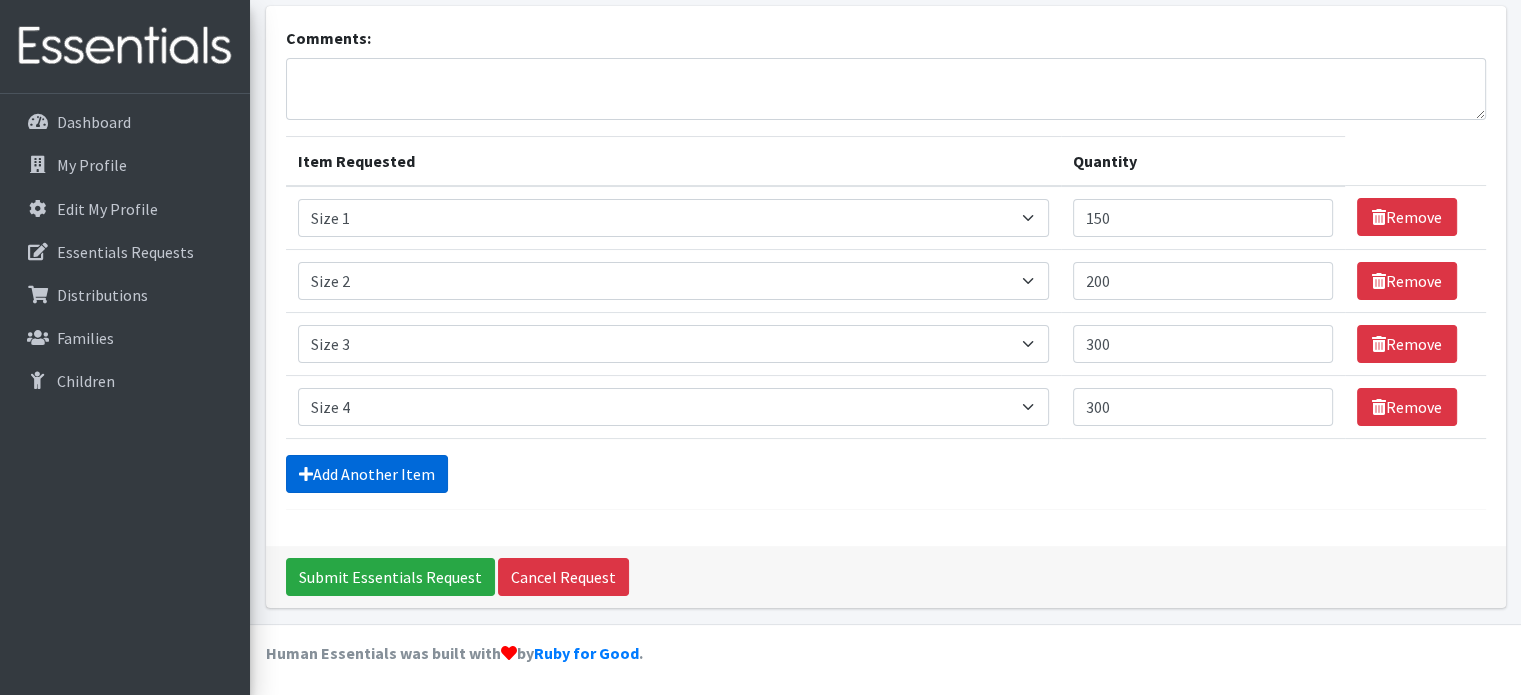 click on "Add Another Item" at bounding box center (367, 474) 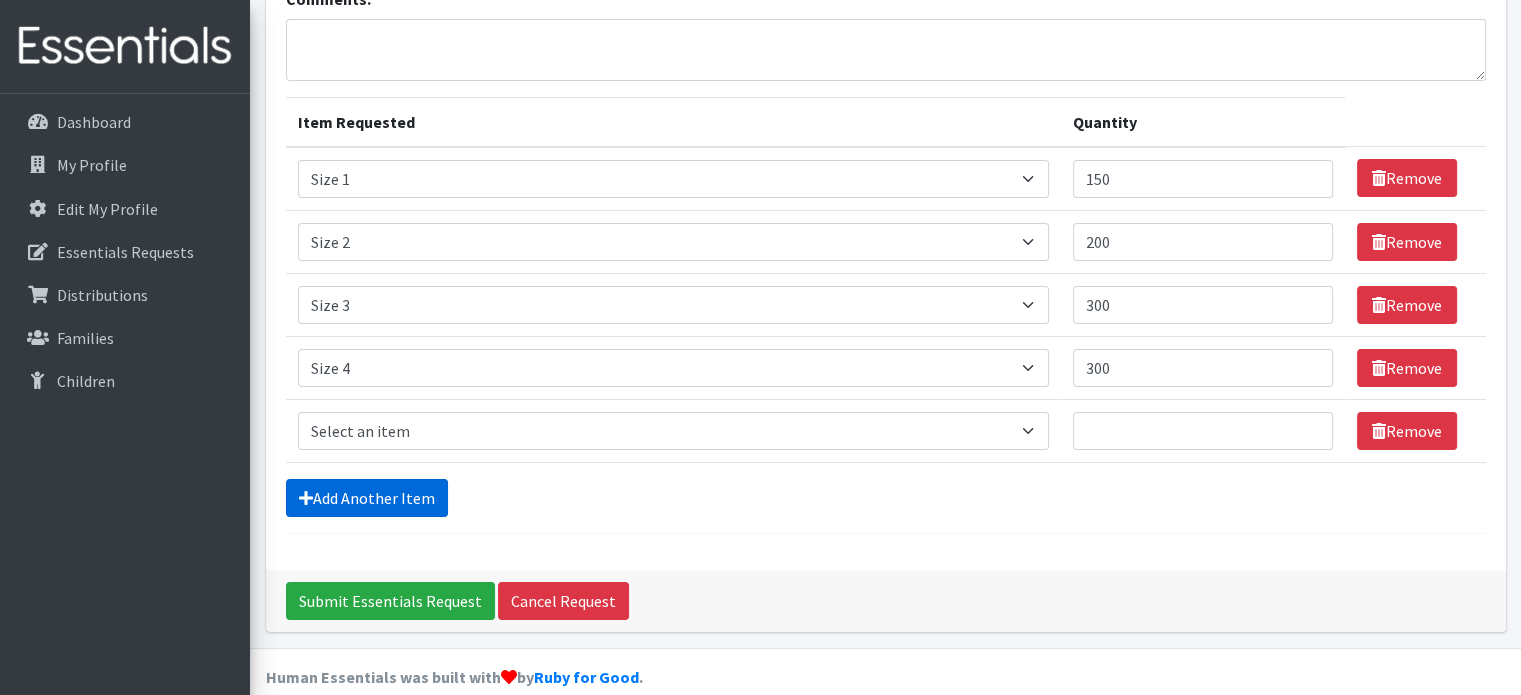 scroll, scrollTop: 187, scrollLeft: 0, axis: vertical 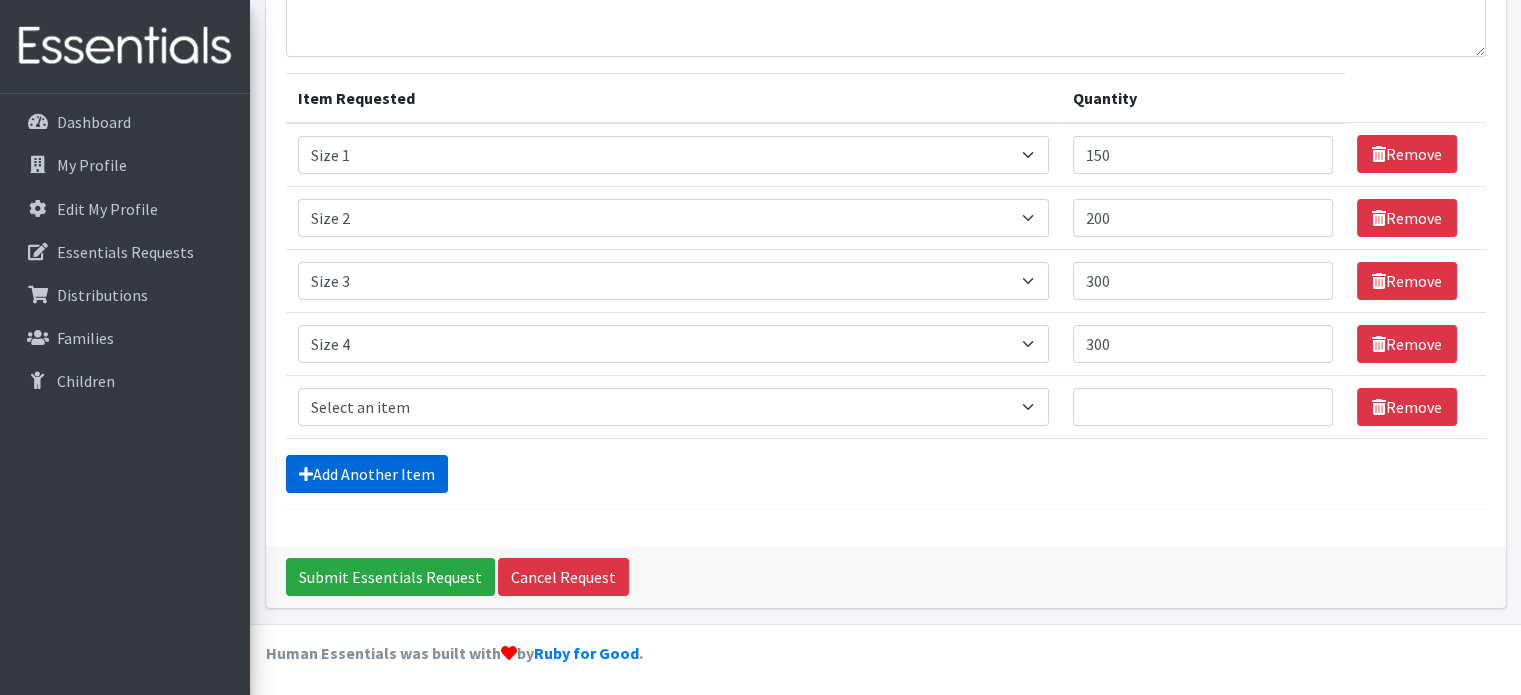 click on "Add Another Item" at bounding box center (367, 474) 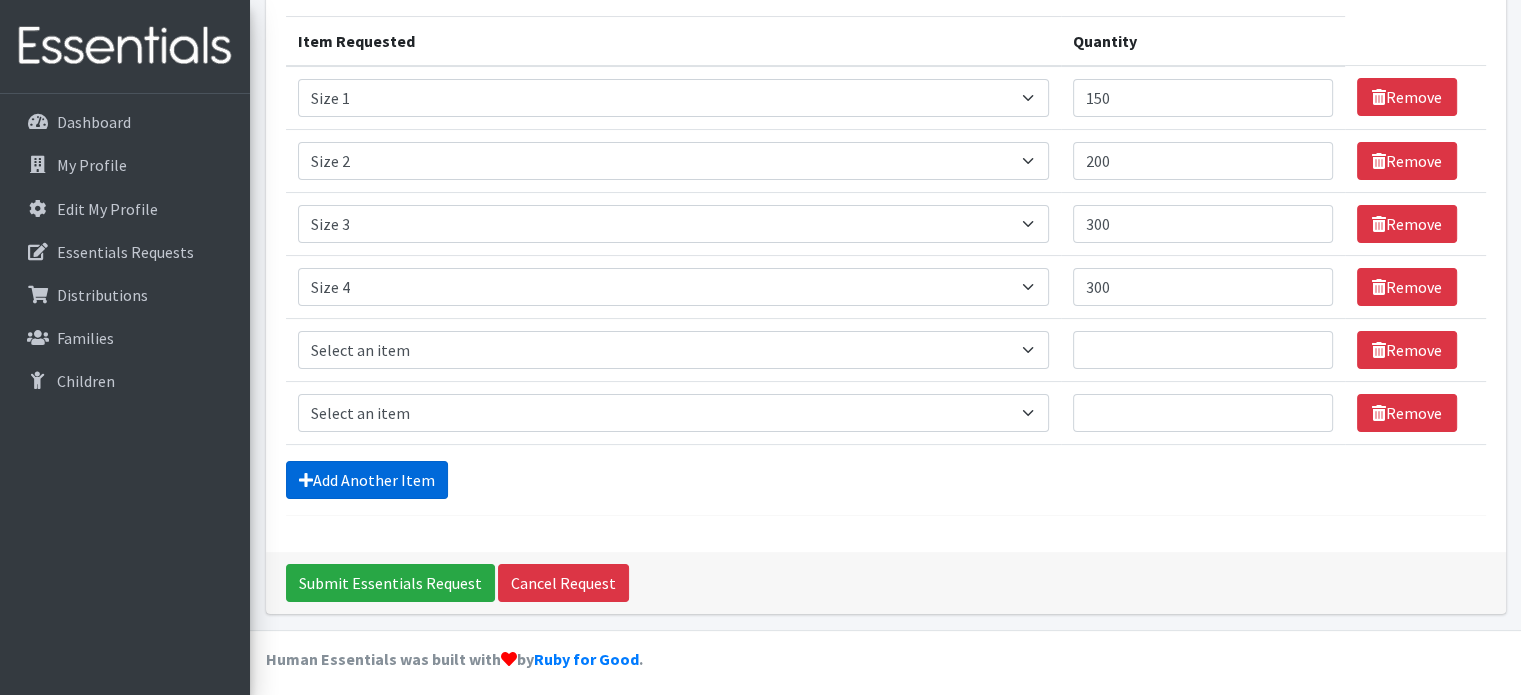 scroll, scrollTop: 250, scrollLeft: 0, axis: vertical 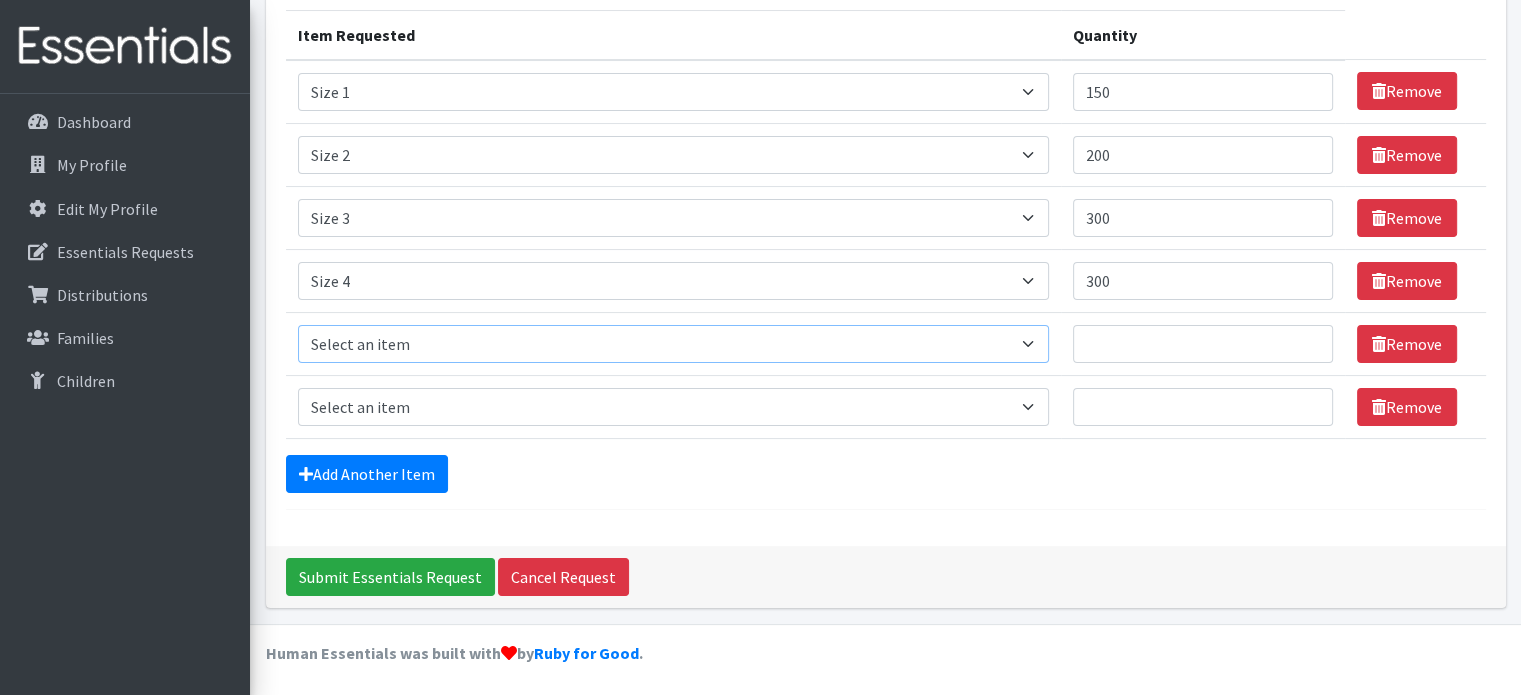 click on "Select an item
Size 0/Newborn
Size 1
Size 2
Size 3
Size 4
Size 5
Size 6
Size 7 (availability may vary)
Size Preemie (availability may vary)
health fair packets (1 diaper in multiple sizes in a small bag with a walk-up distribution flyer)" at bounding box center [673, 344] 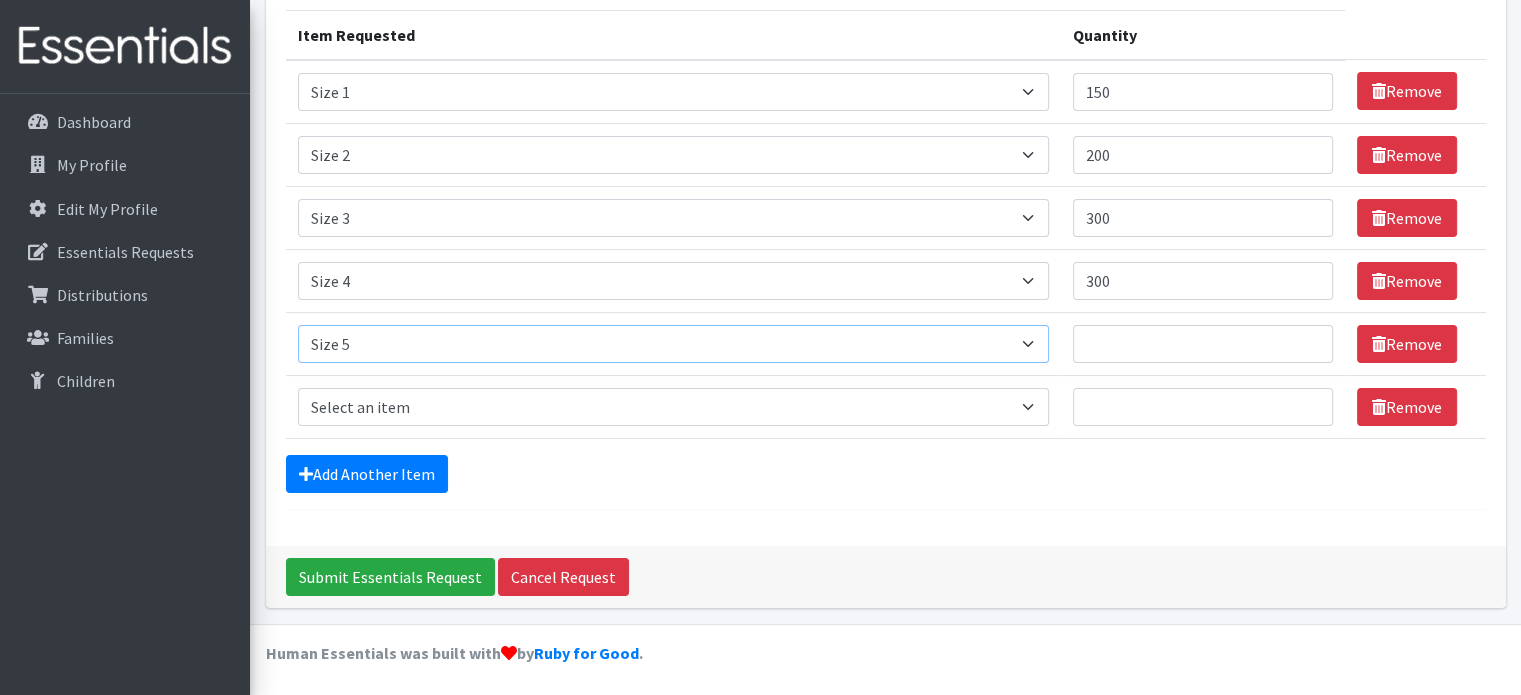 click on "Select an item
Size 0/Newborn
Size 1
Size 2
Size 3
Size 4
Size 5
Size 6
Size 7 (availability may vary)
Size Preemie (availability may vary)
health fair packets (1 diaper in multiple sizes in a small bag with a walk-up distribution flyer)" at bounding box center (673, 344) 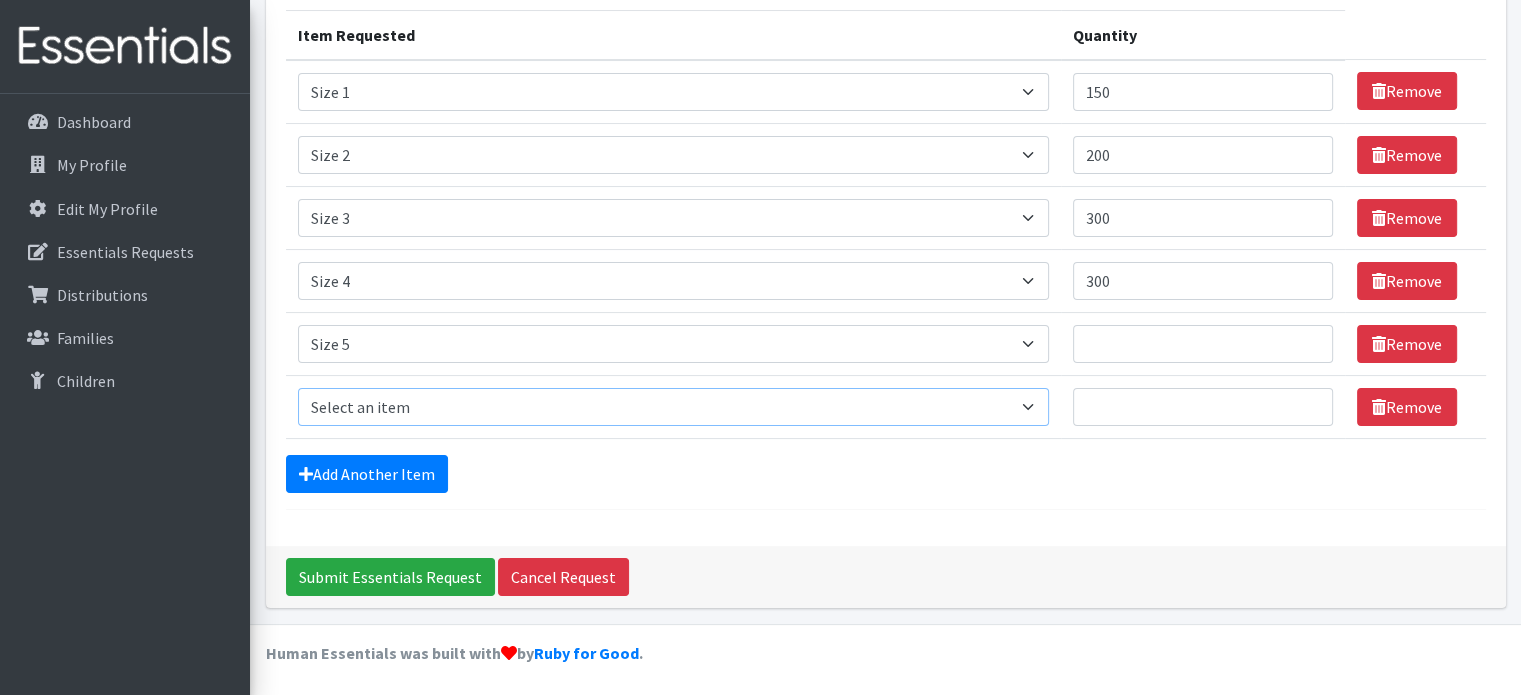 click on "Select an item
Size 0/Newborn
Size 1
Size 2
Size 3
Size 4
Size 5
Size 6
Size 7 (availability may vary)
Size Preemie (availability may vary)
health fair packets (1 diaper in multiple sizes in a small bag with a walk-up distribution flyer)" at bounding box center (673, 407) 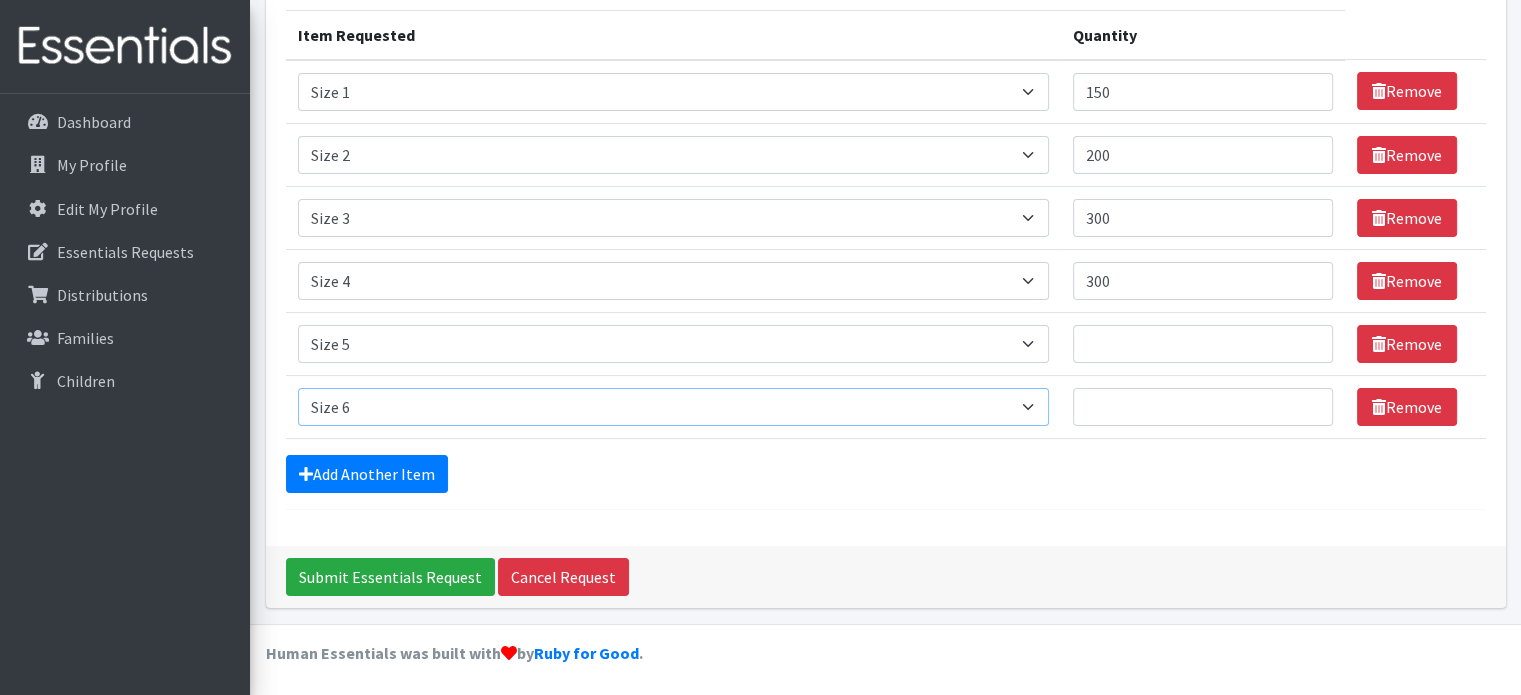 click on "Select an item
Size 0/Newborn
Size 1
Size 2
Size 3
Size 4
Size 5
Size 6
Size 7 (availability may vary)
Size Preemie (availability may vary)
health fair packets (1 diaper in multiple sizes in a small bag with a walk-up distribution flyer)" at bounding box center [673, 407] 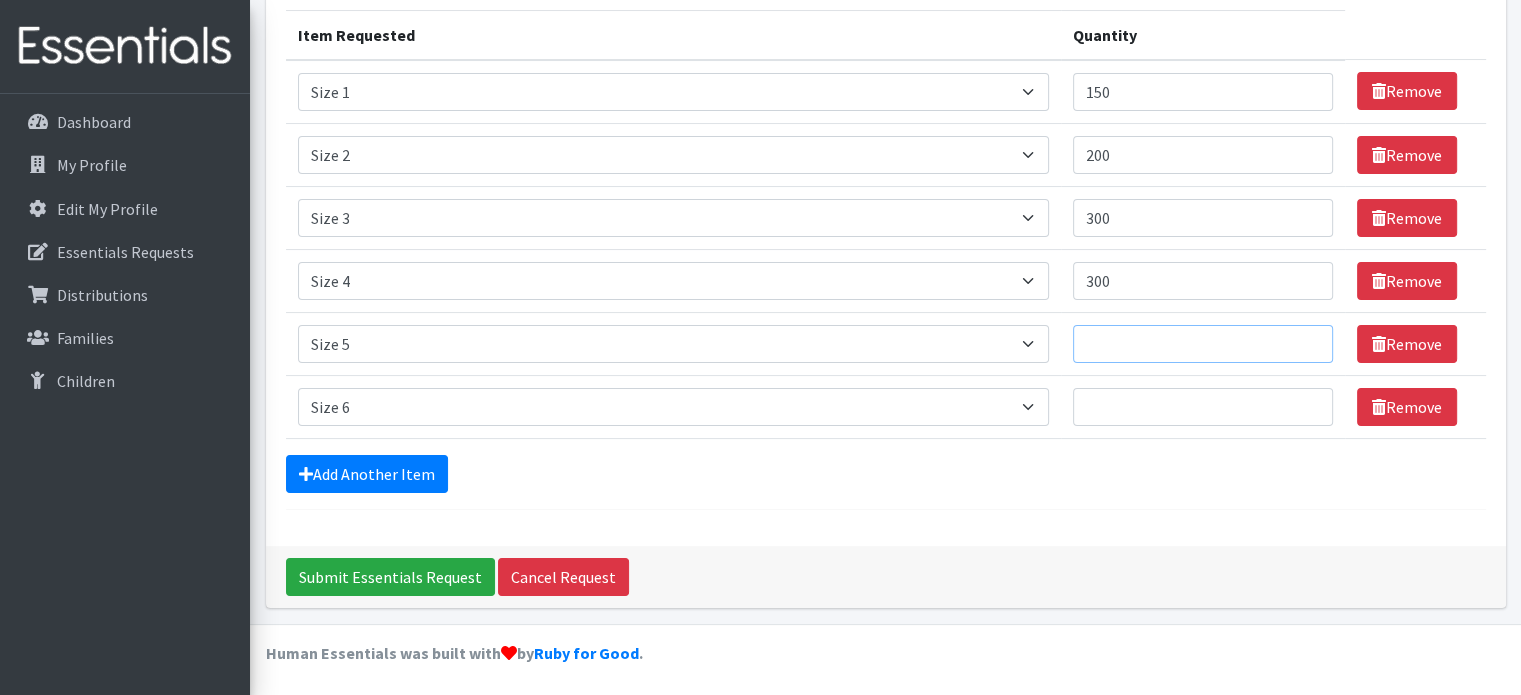 click on "Quantity" at bounding box center (1203, 344) 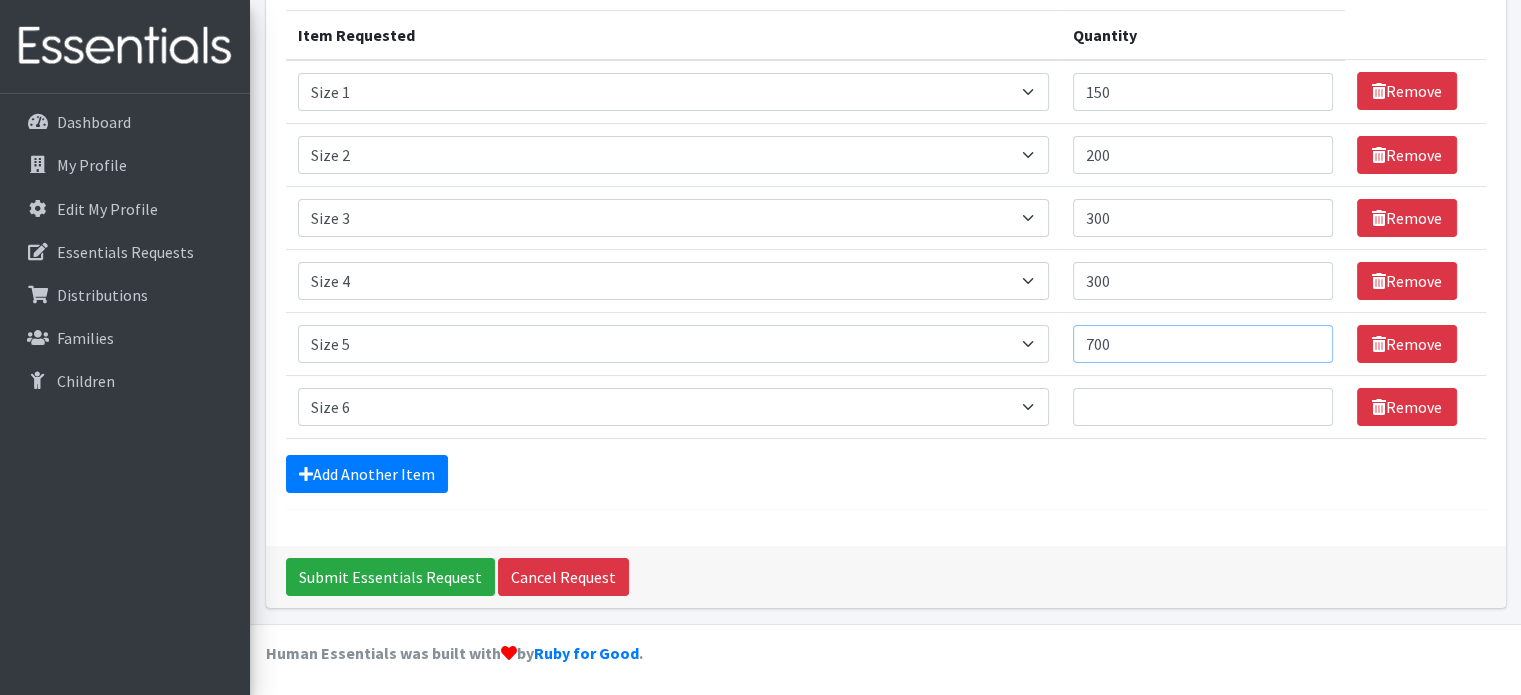 type on "700" 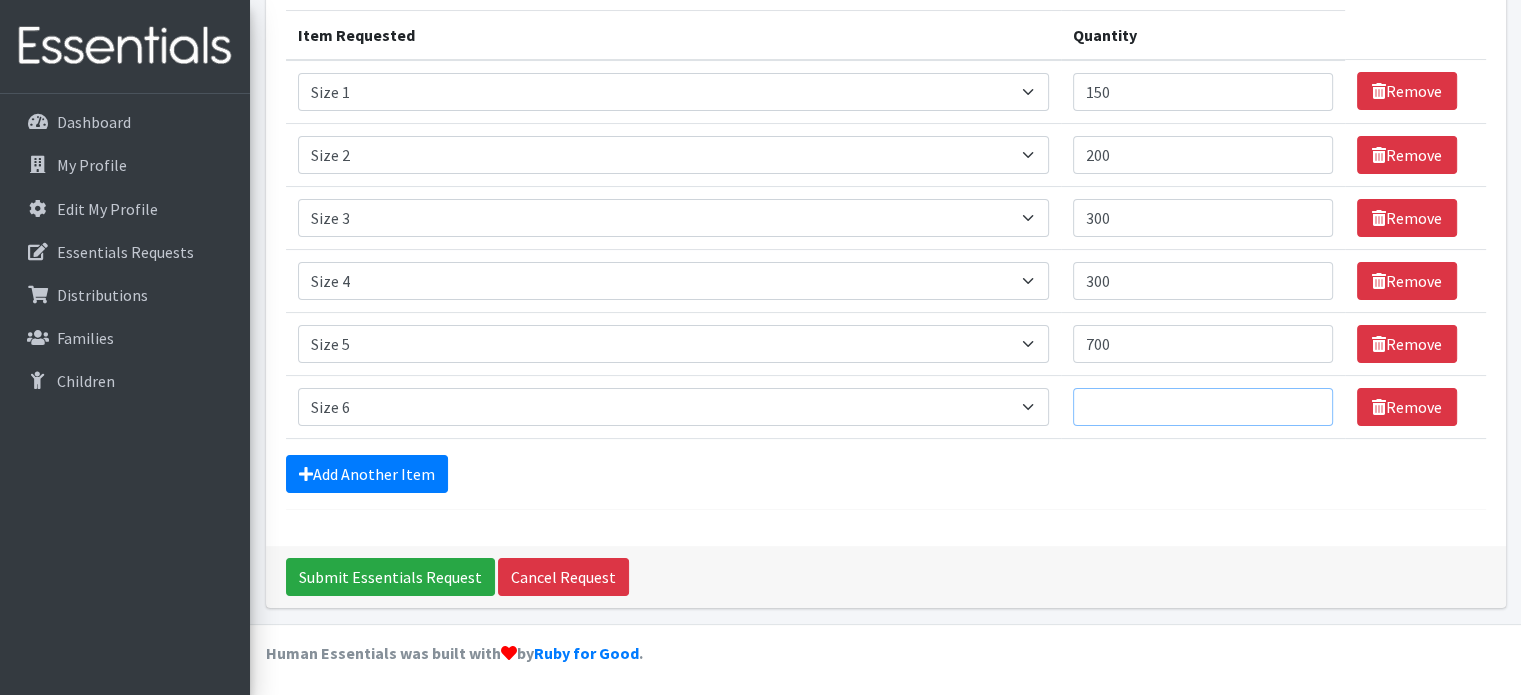 click on "Quantity" at bounding box center [1203, 407] 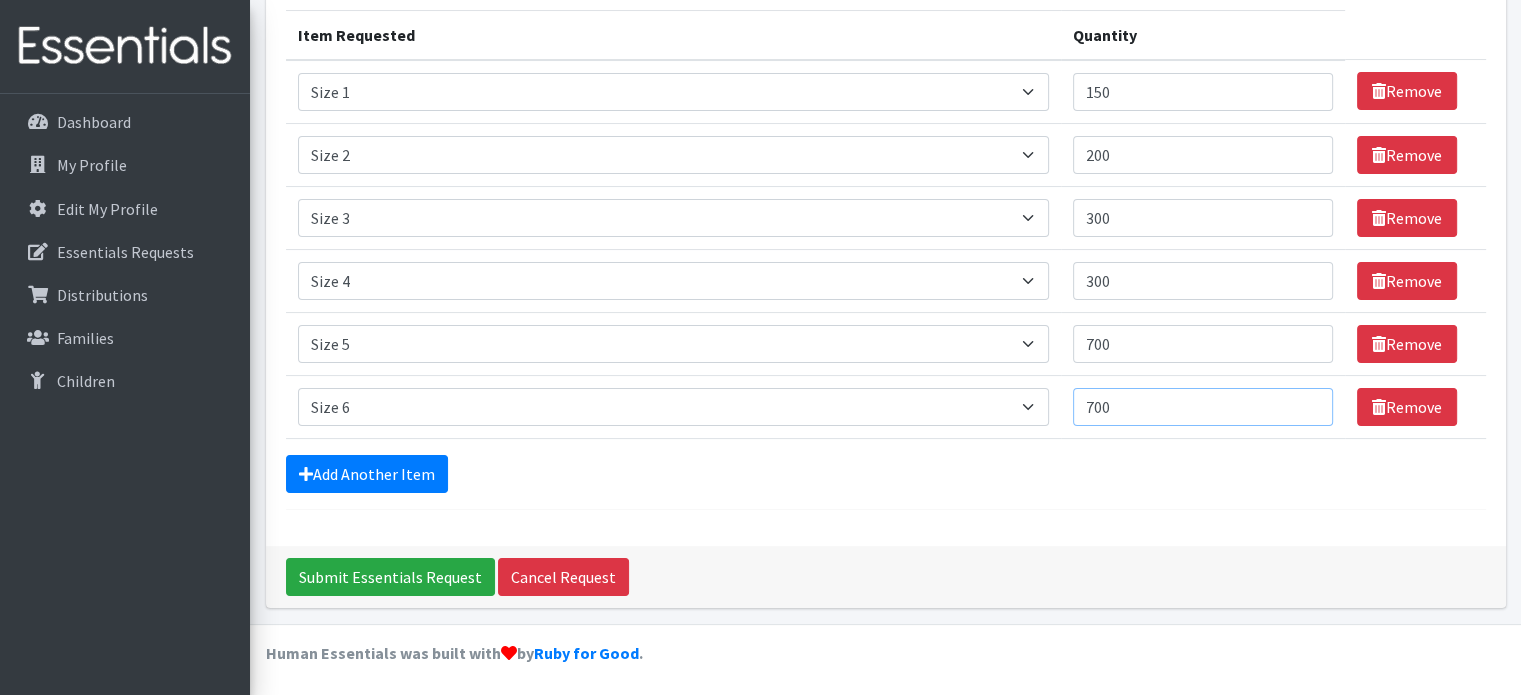 type on "700" 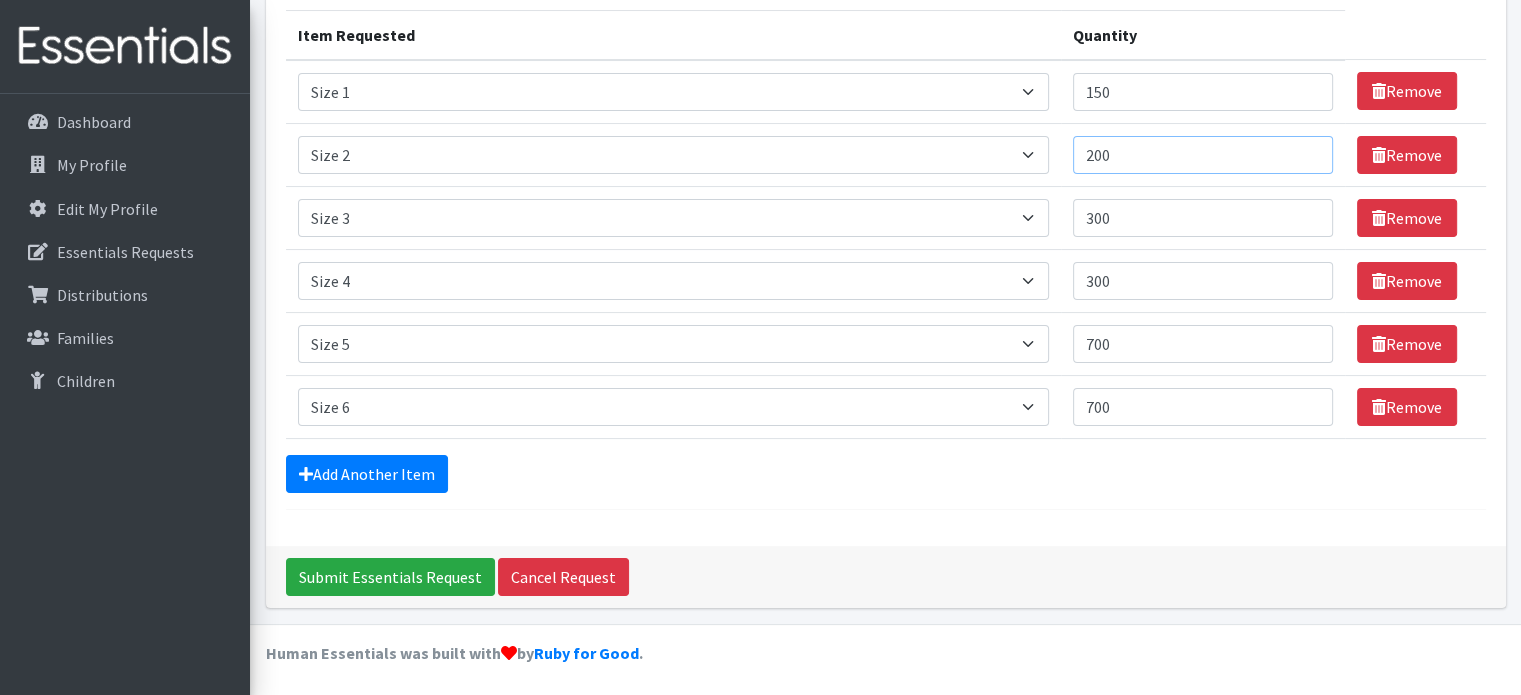 click on "200" at bounding box center (1203, 155) 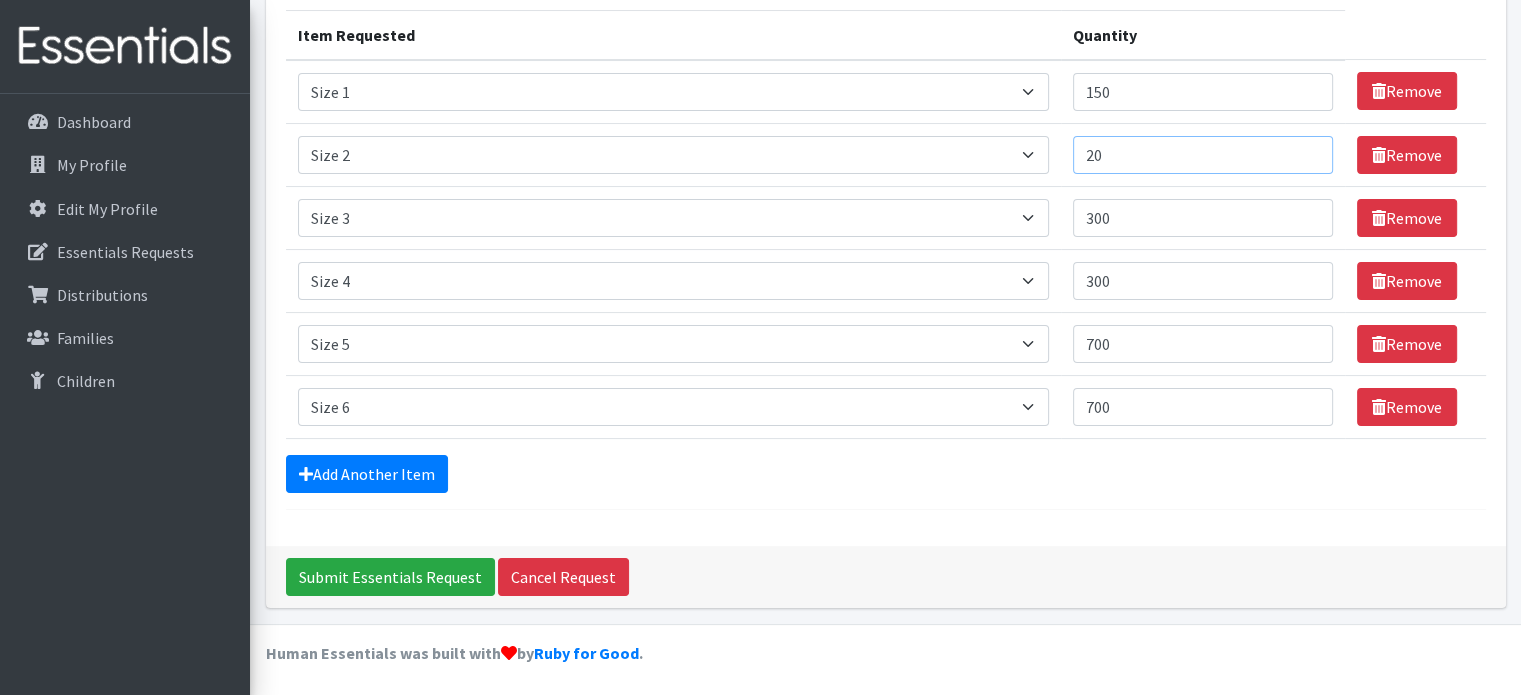 type on "2" 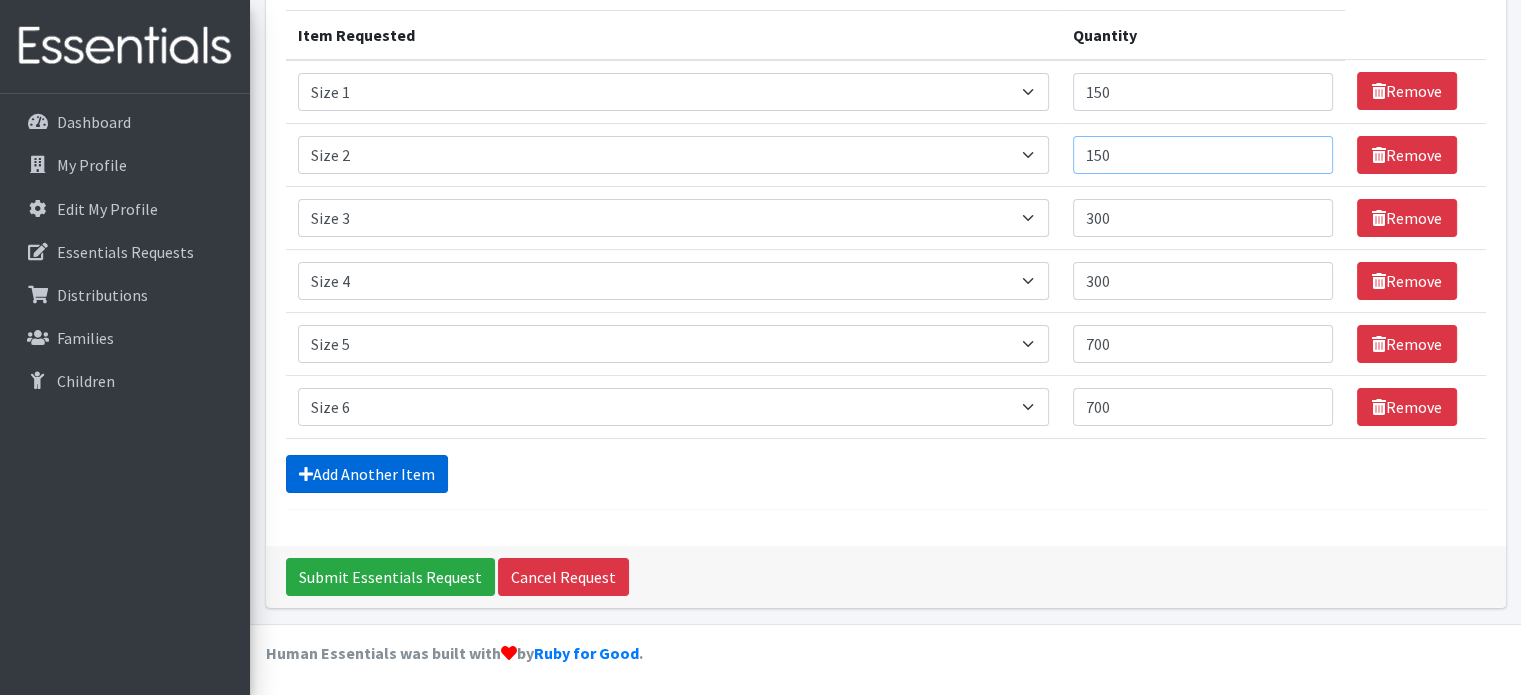 type on "150" 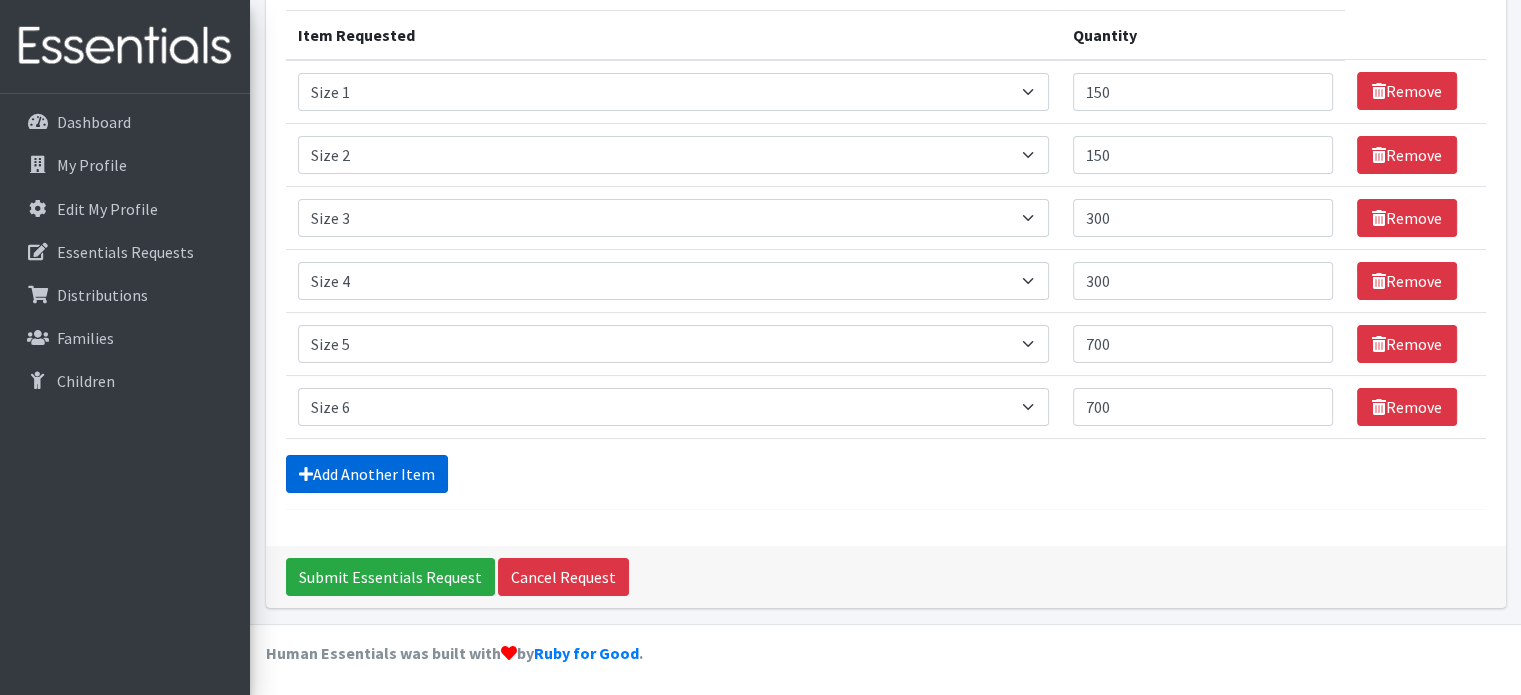 click on "Add Another Item" at bounding box center (367, 474) 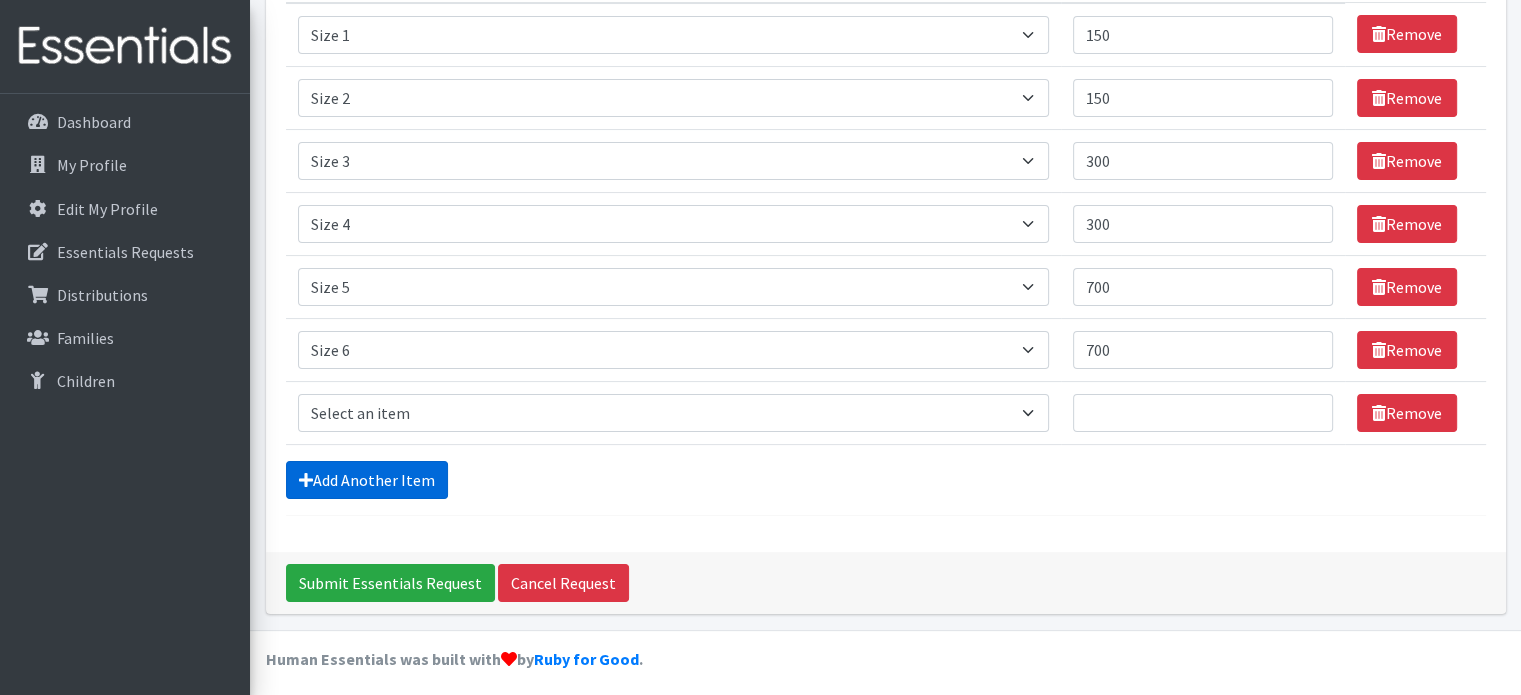 scroll, scrollTop: 312, scrollLeft: 0, axis: vertical 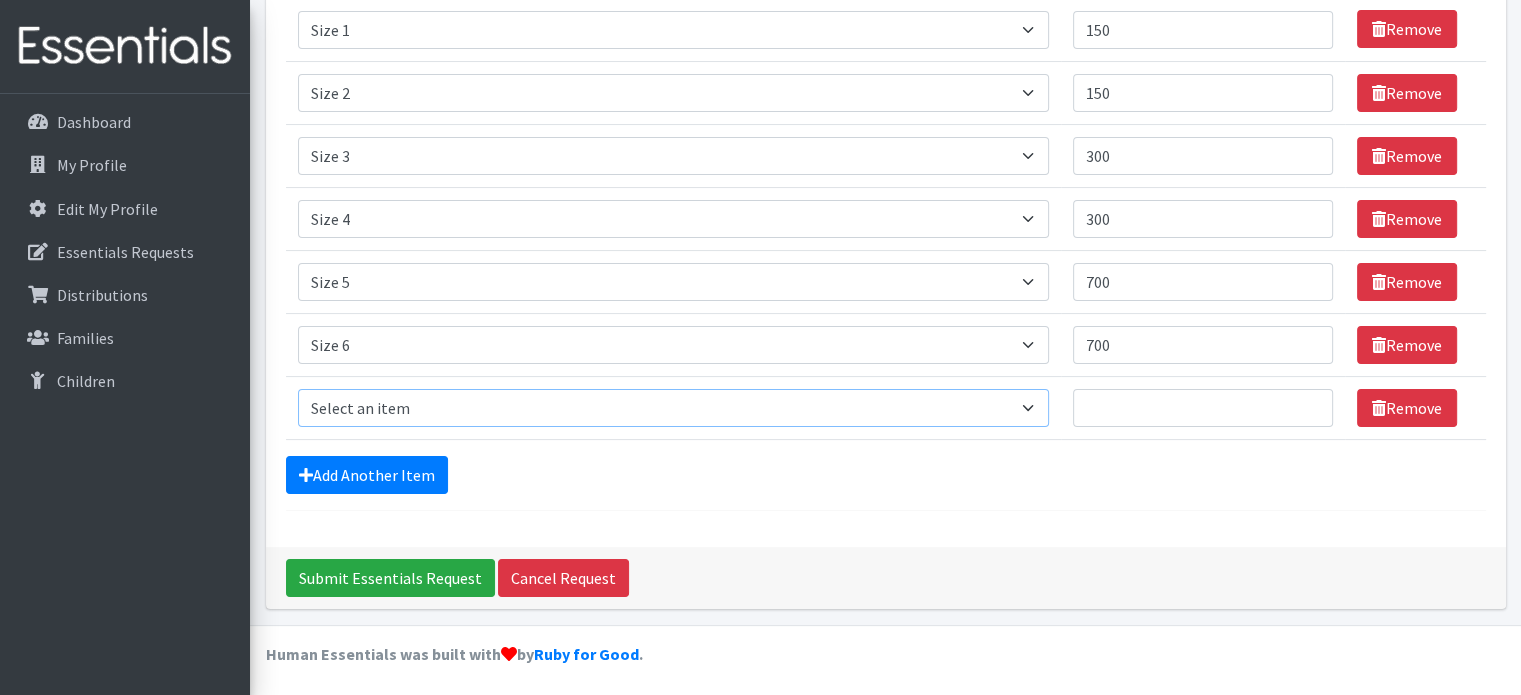 click on "Select an item
Size 0/Newborn
Size 1
Size 2
Size 3
Size 4
Size 5
Size 6
Size 7 (availability may vary)
Size Preemie (availability may vary)
health fair packets (1 diaper in multiple sizes in a small bag with a walk-up distribution flyer)" at bounding box center [673, 408] 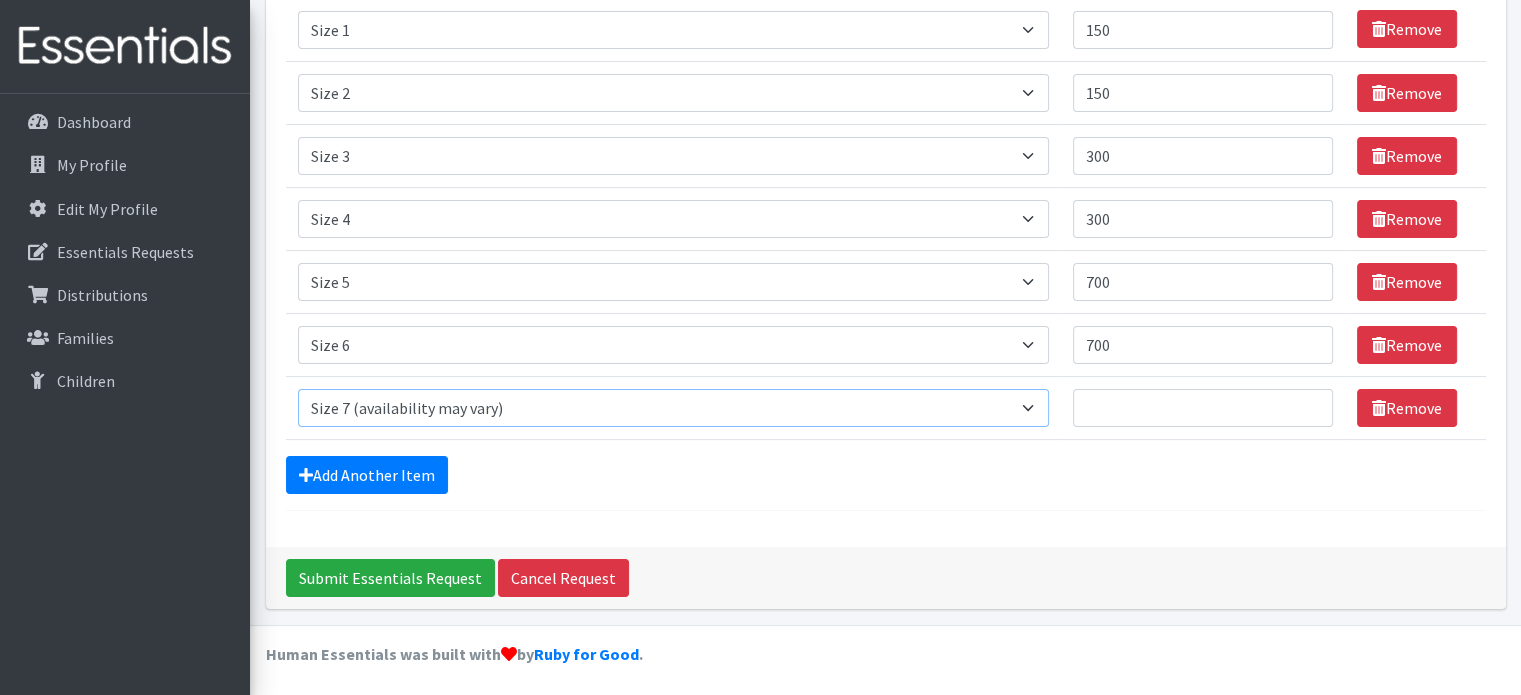 click on "Select an item
Size 0/Newborn
Size 1
Size 2
Size 3
Size 4
Size 5
Size 6
Size 7 (availability may vary)
Size Preemie (availability may vary)
health fair packets (1 diaper in multiple sizes in a small bag with a walk-up distribution flyer)" at bounding box center [673, 408] 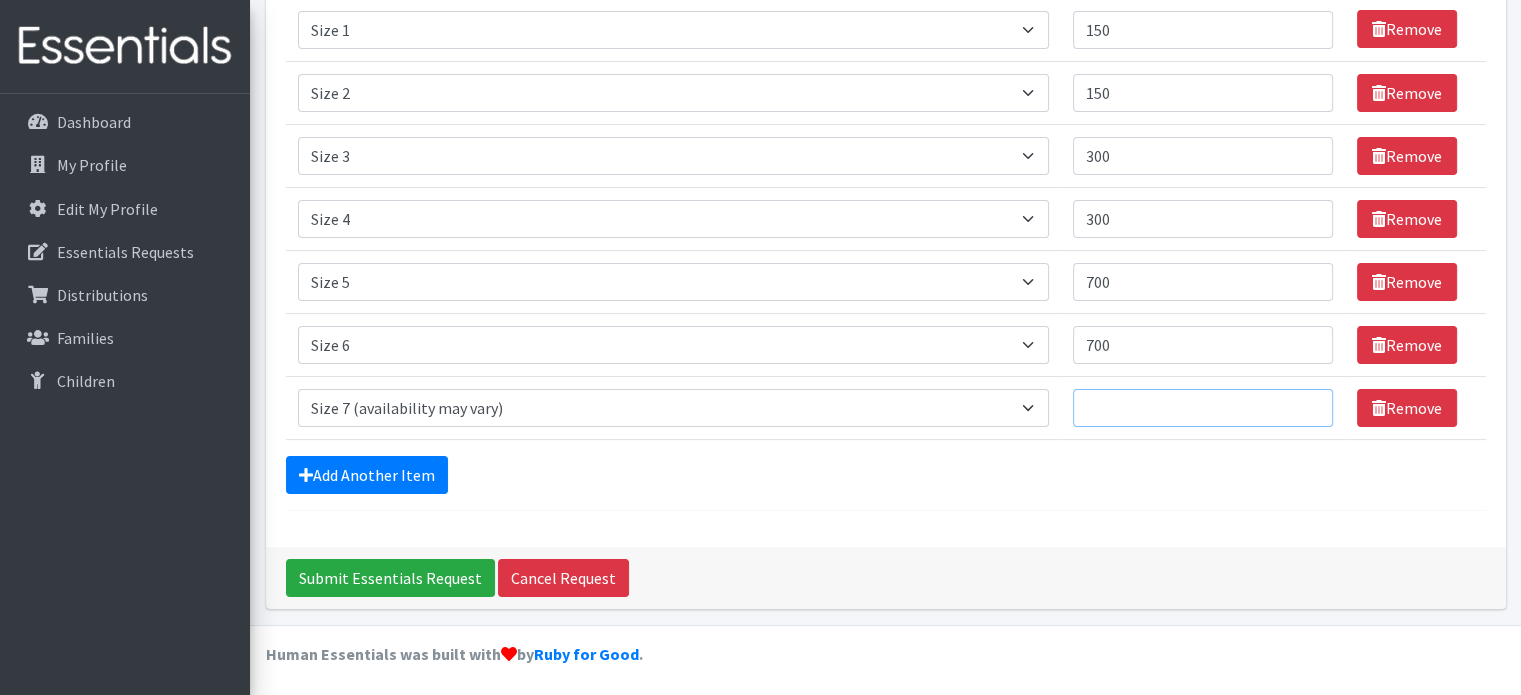 click on "Quantity" at bounding box center [1203, 408] 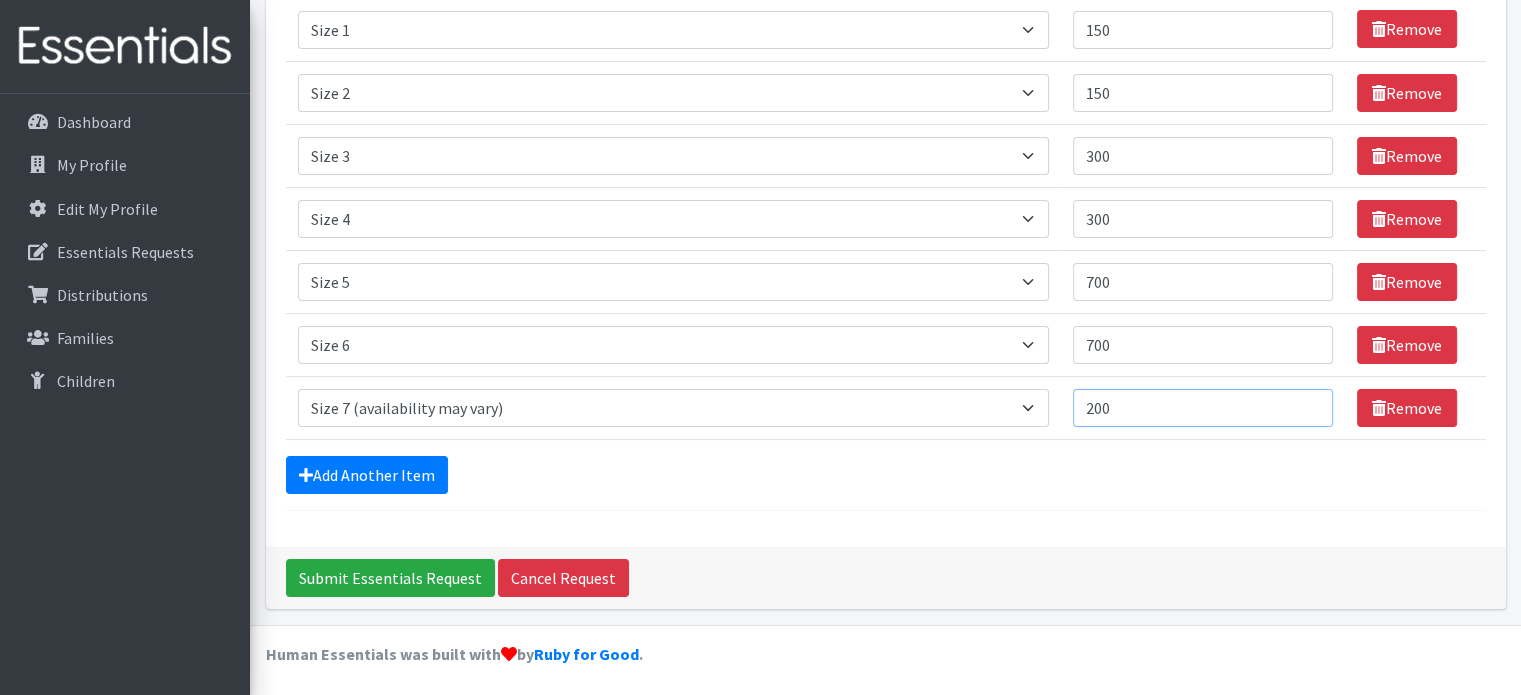 type on "200" 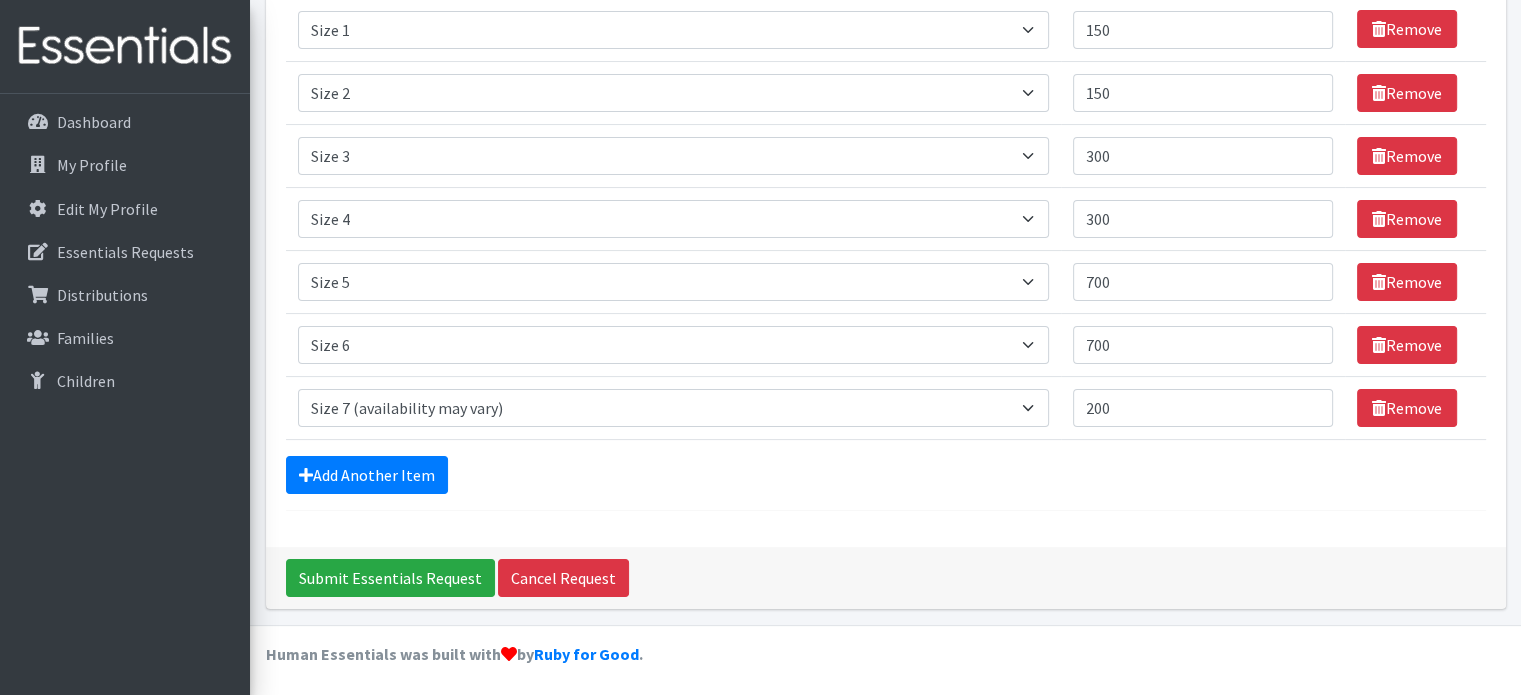 click on "Add Another Item" at bounding box center [886, 475] 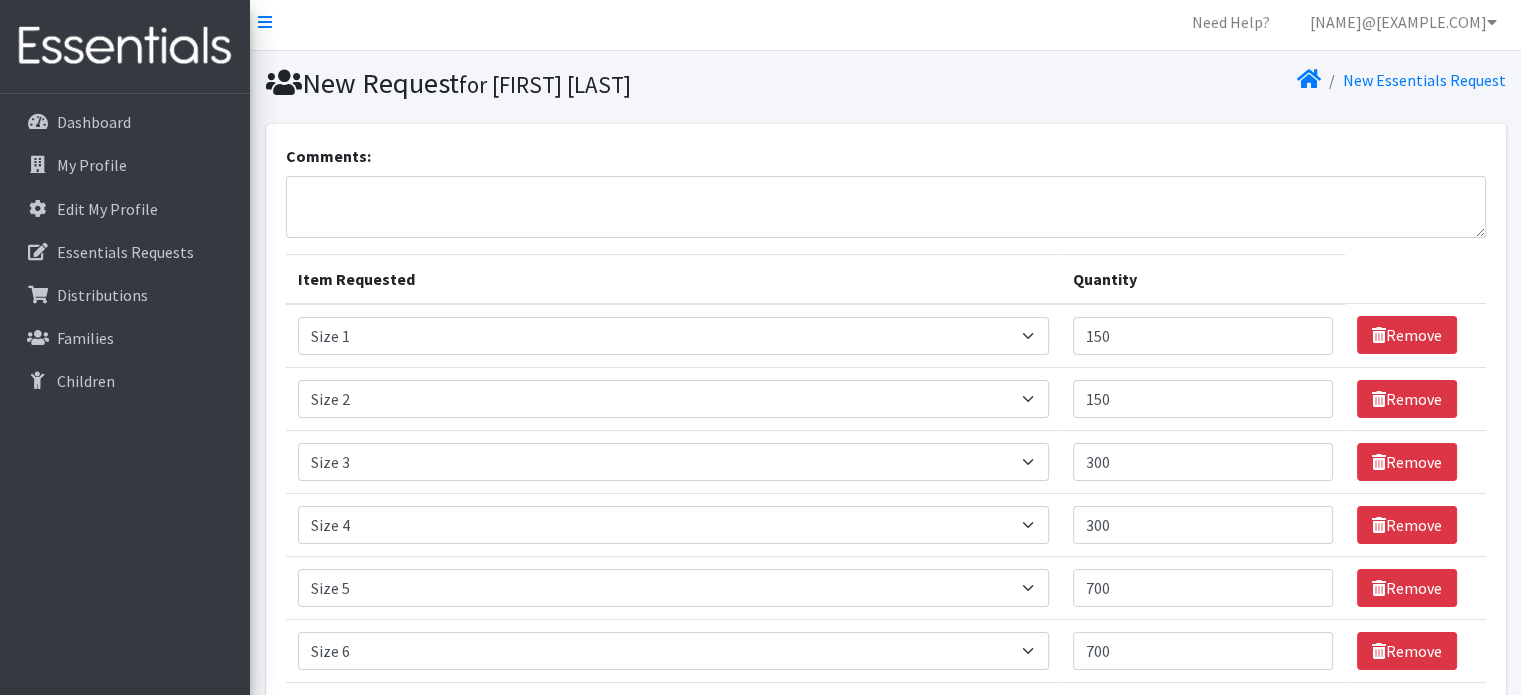 scroll, scrollTop: 0, scrollLeft: 0, axis: both 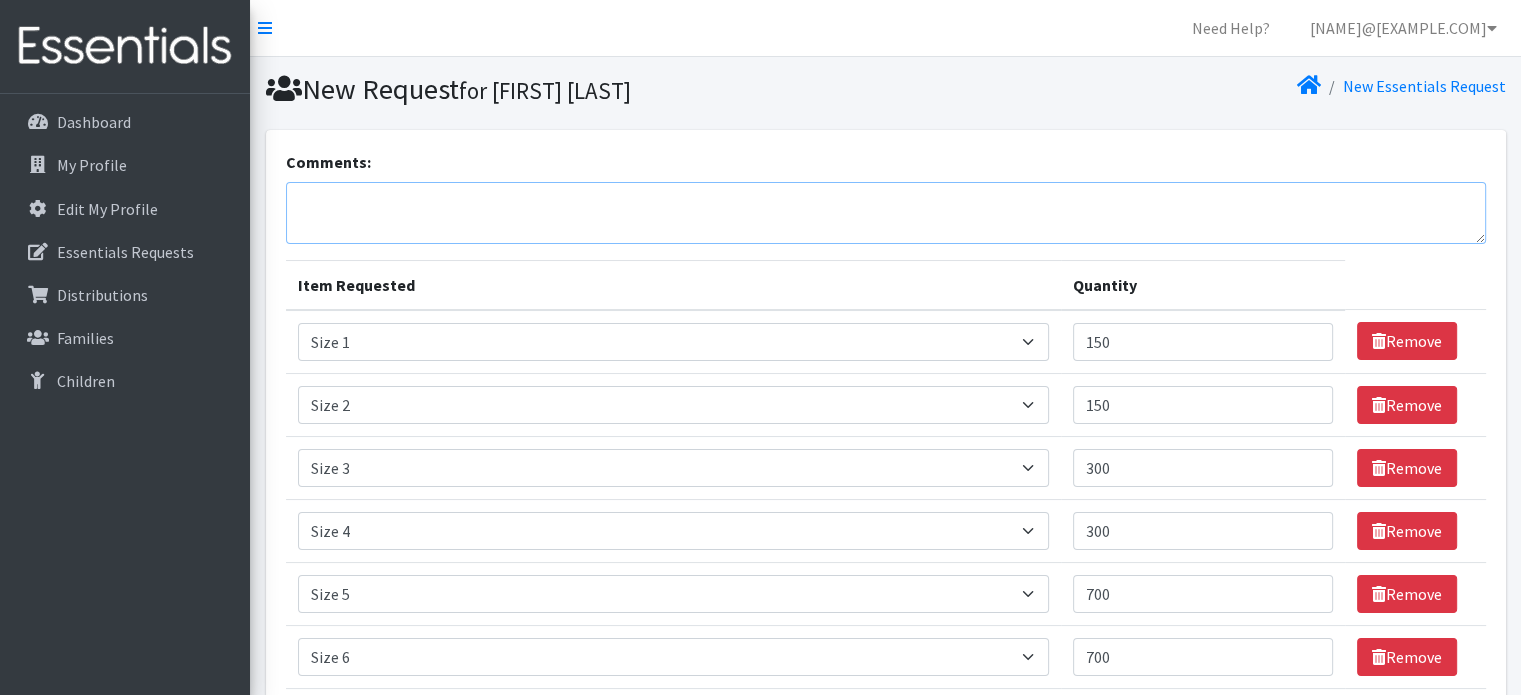 click on "Comments:" at bounding box center (886, 213) 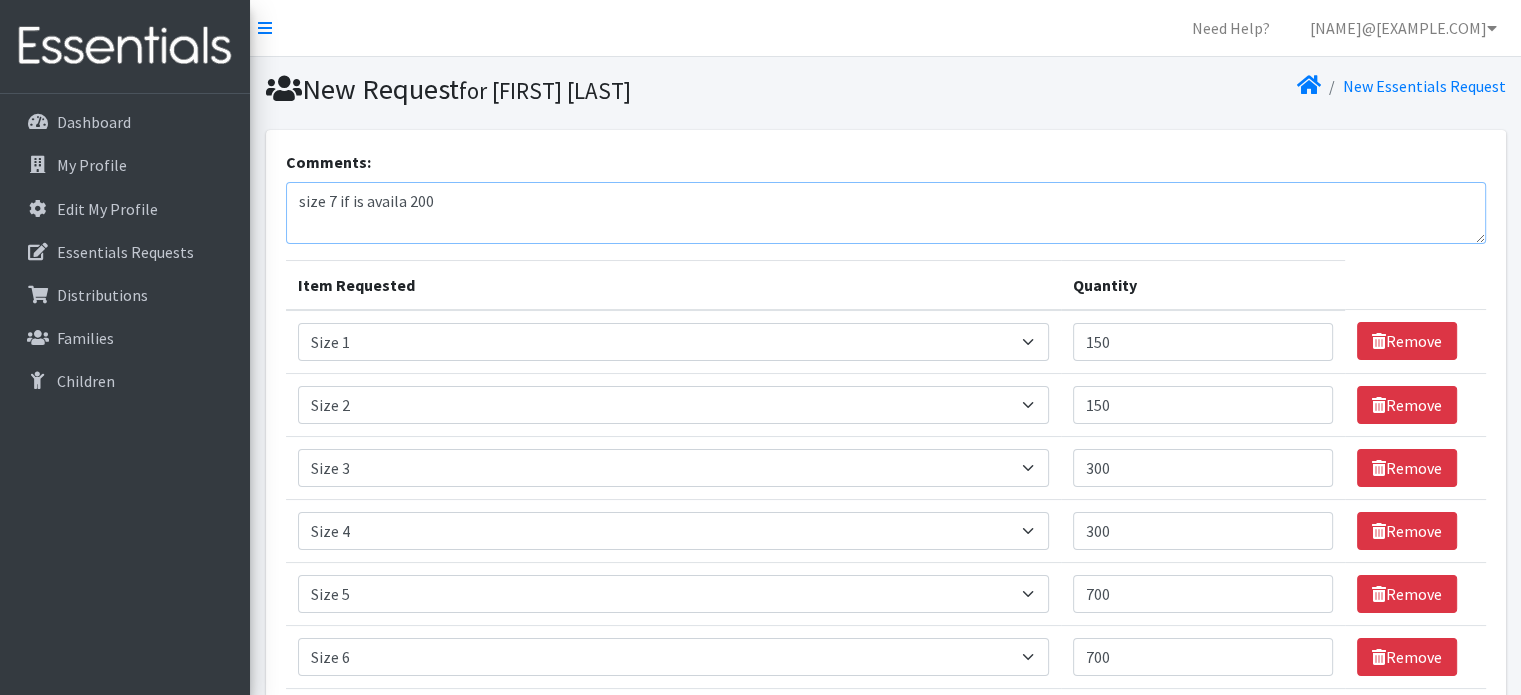 click on "size 7 if is availa 200" at bounding box center [886, 213] 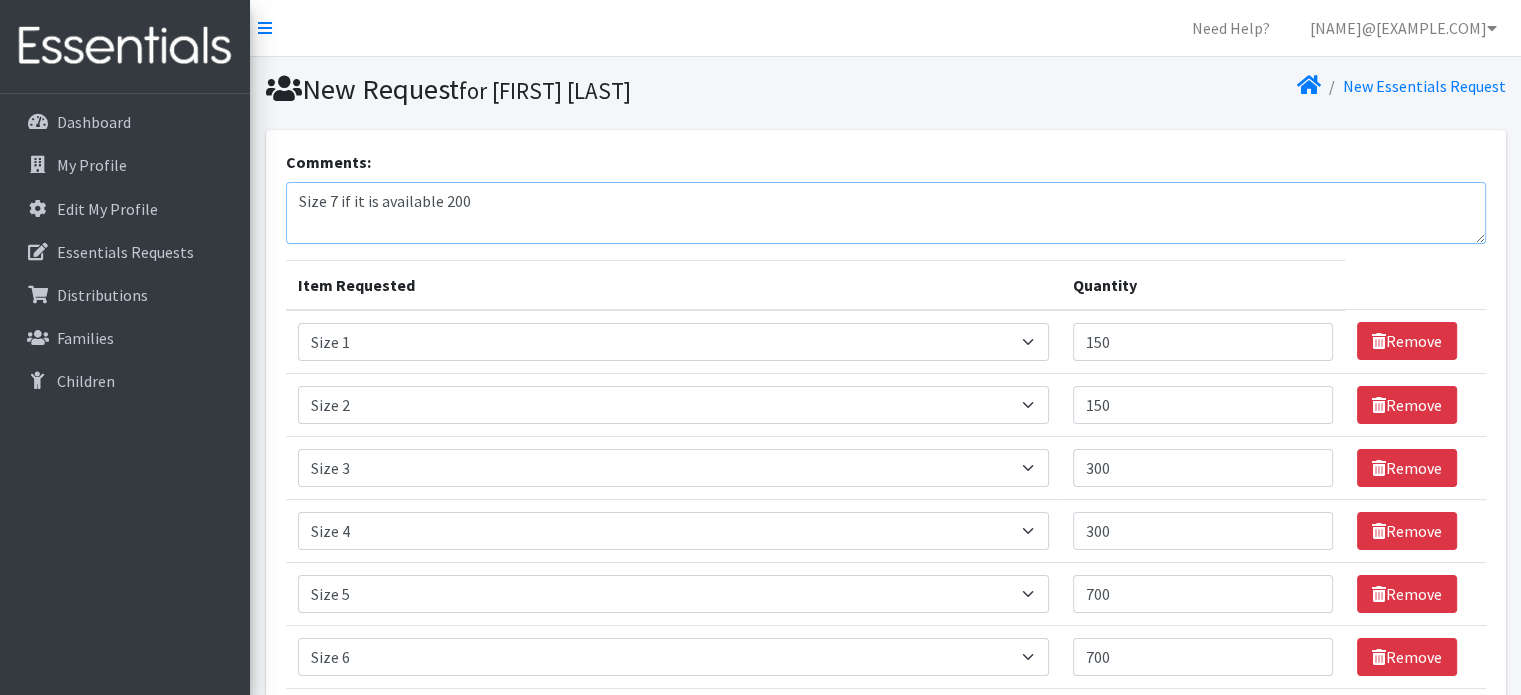 click on "Size 7 if it is available 200" at bounding box center (886, 213) 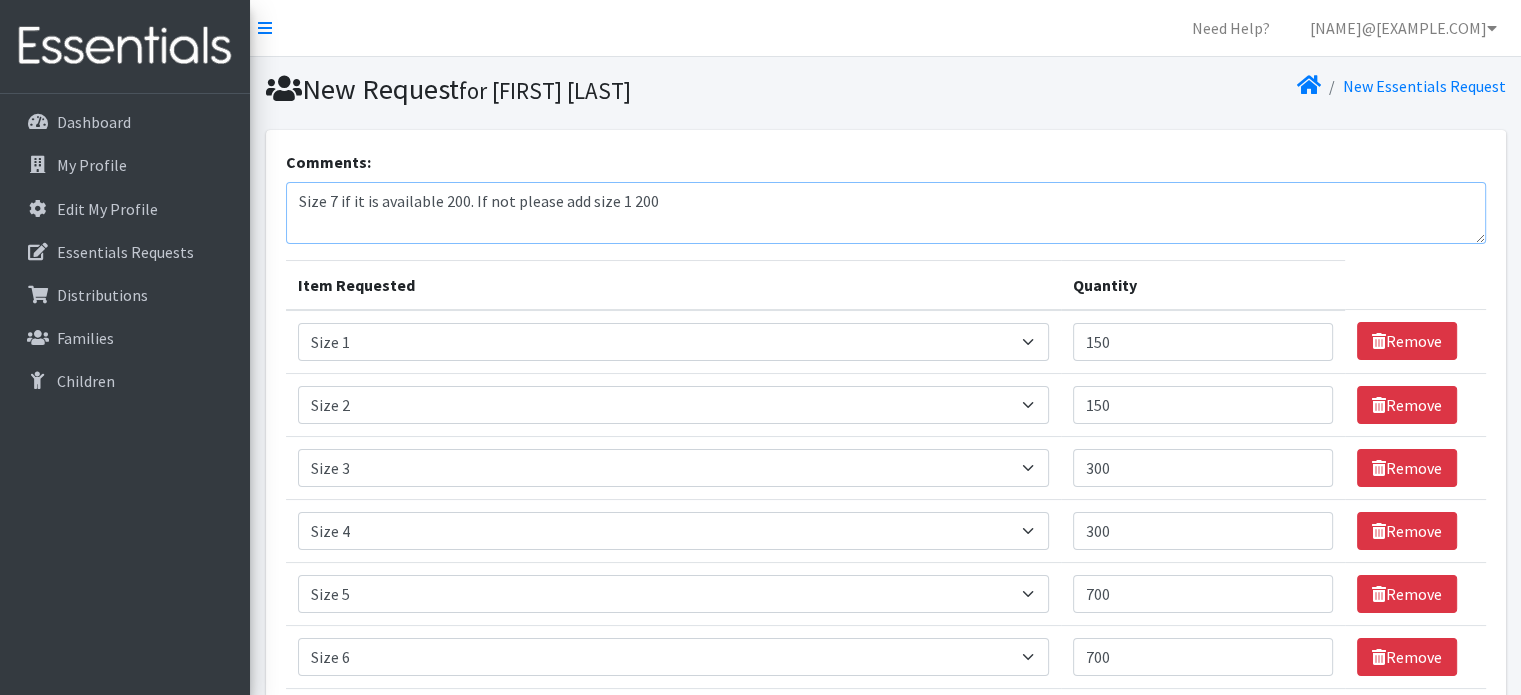 click on "Size 7 if it is available 200. If not please add  size 1 200" at bounding box center (886, 213) 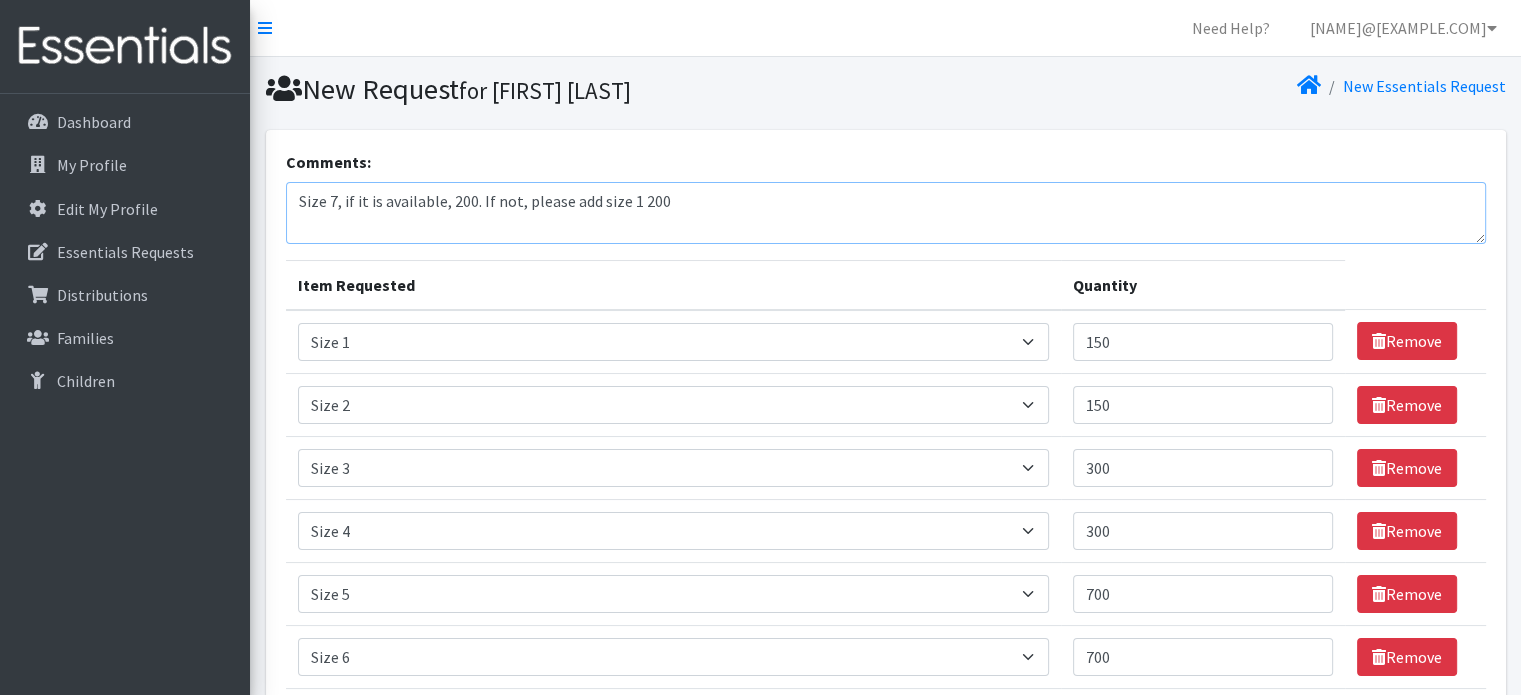 click on "Size 7, if it is available, 200. If not, please add  size 1 200" at bounding box center [886, 213] 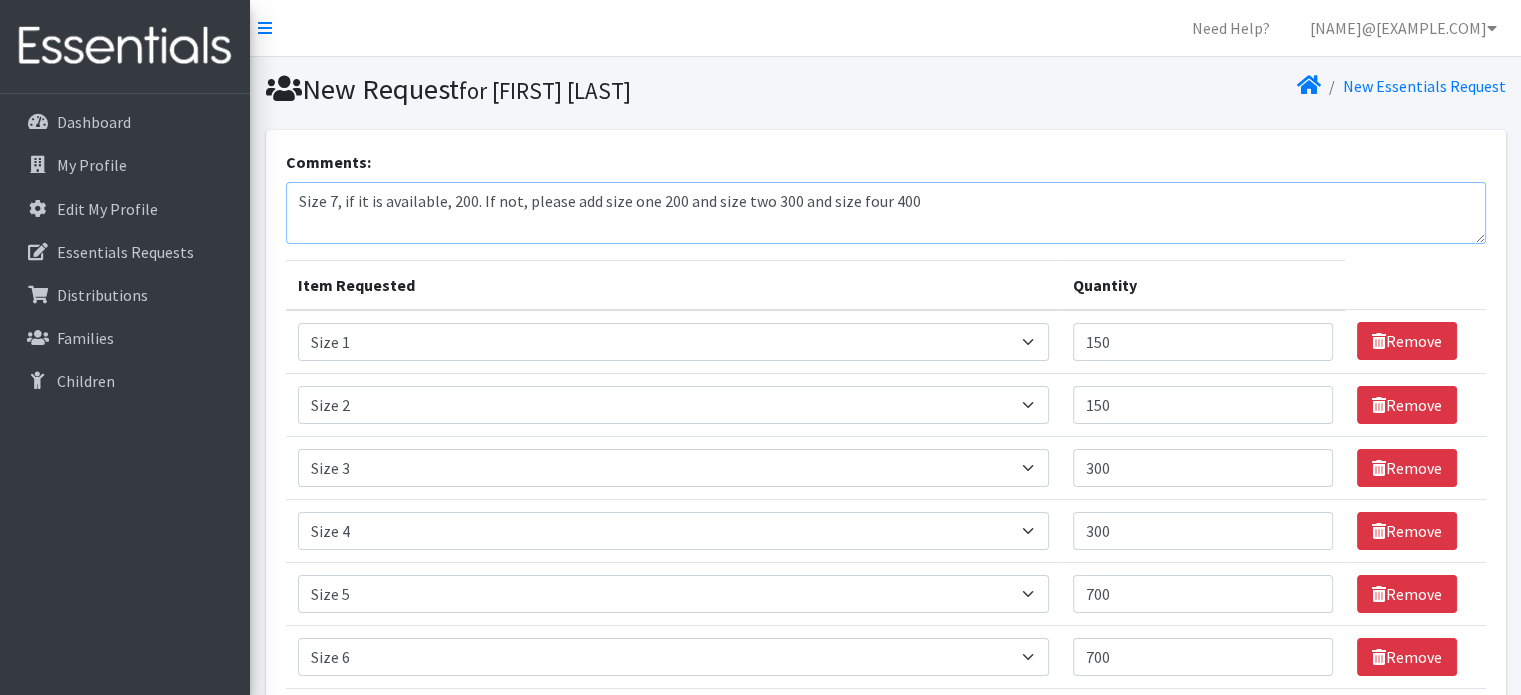 drag, startPoint x: 923, startPoint y: 202, endPoint x: 296, endPoint y: 198, distance: 627.01276 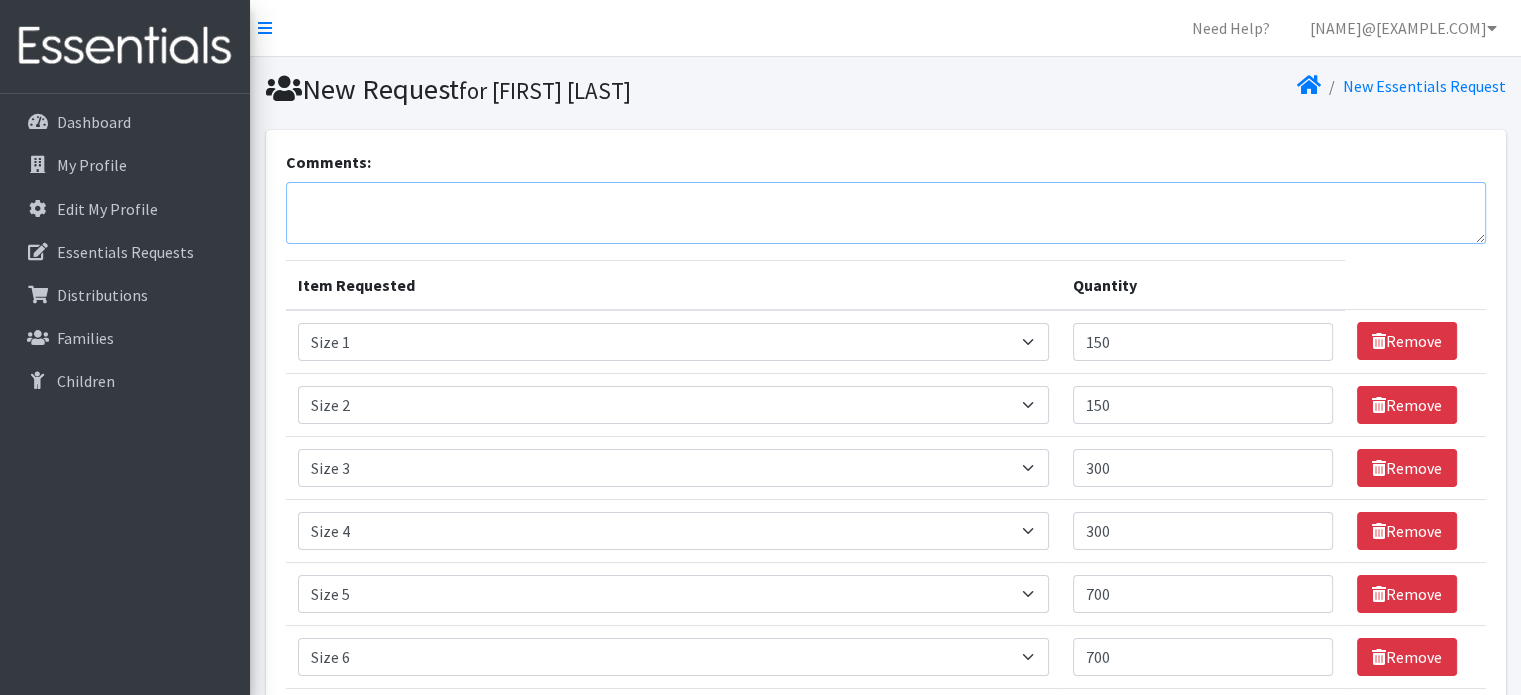 paste on "If Size 7 is available, please add 200 units.
If not, substitute with the following:
– Size 1: 200 units
– Size 2: 300 units
– Size 4: 400 units" 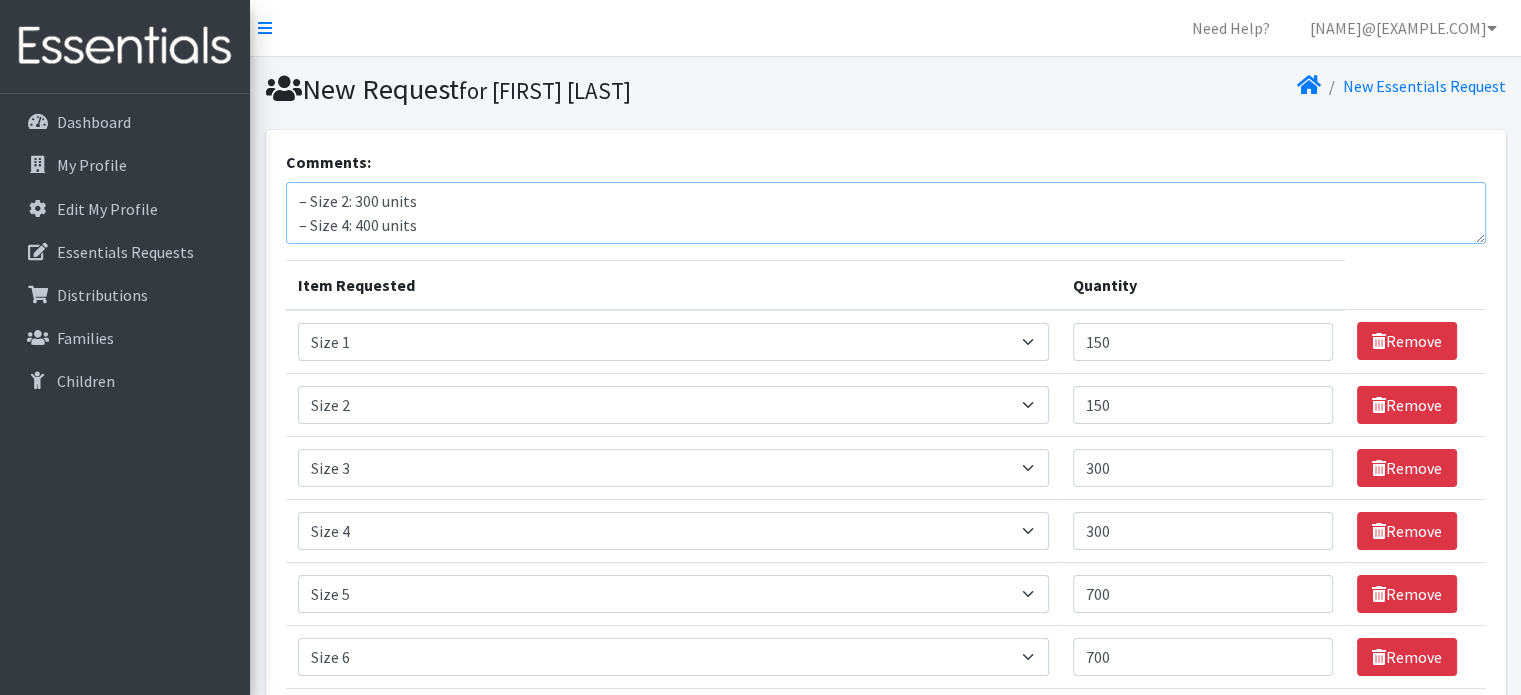 scroll, scrollTop: 7, scrollLeft: 0, axis: vertical 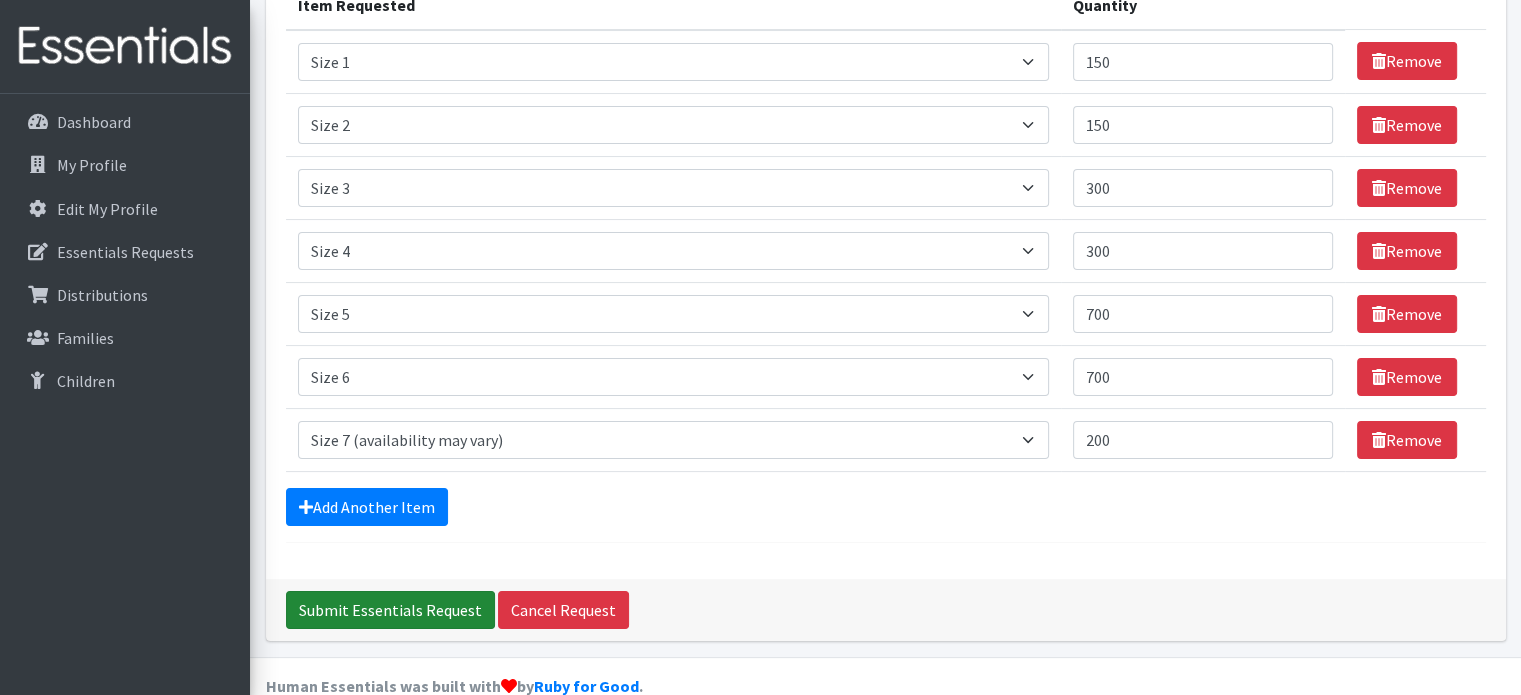 type on "If Size 7 is available, please add 200 units.
If not, substitute with the following:
– Size 1: 200 units
– Size 2: 300 units
– Size 4: 400 units" 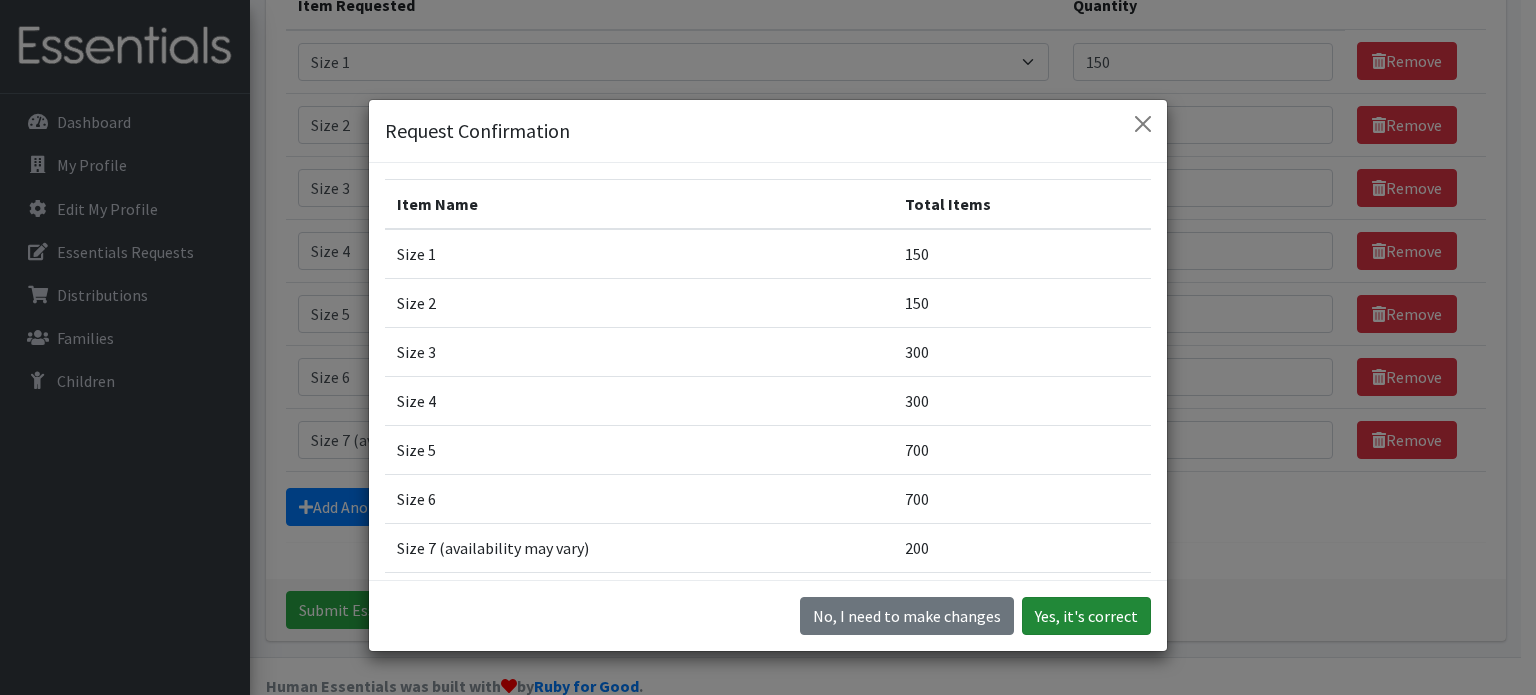 click on "Yes, it's correct" at bounding box center (1086, 616) 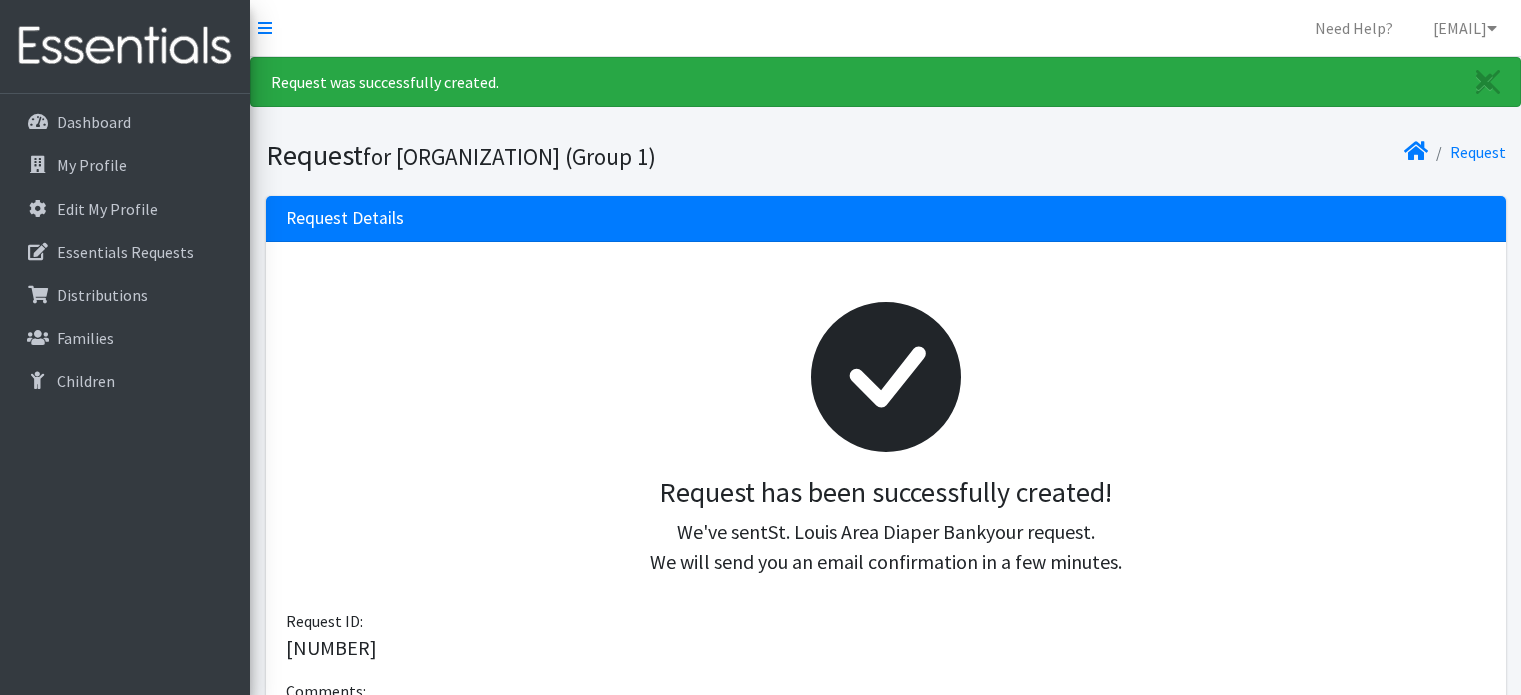 scroll, scrollTop: 0, scrollLeft: 0, axis: both 